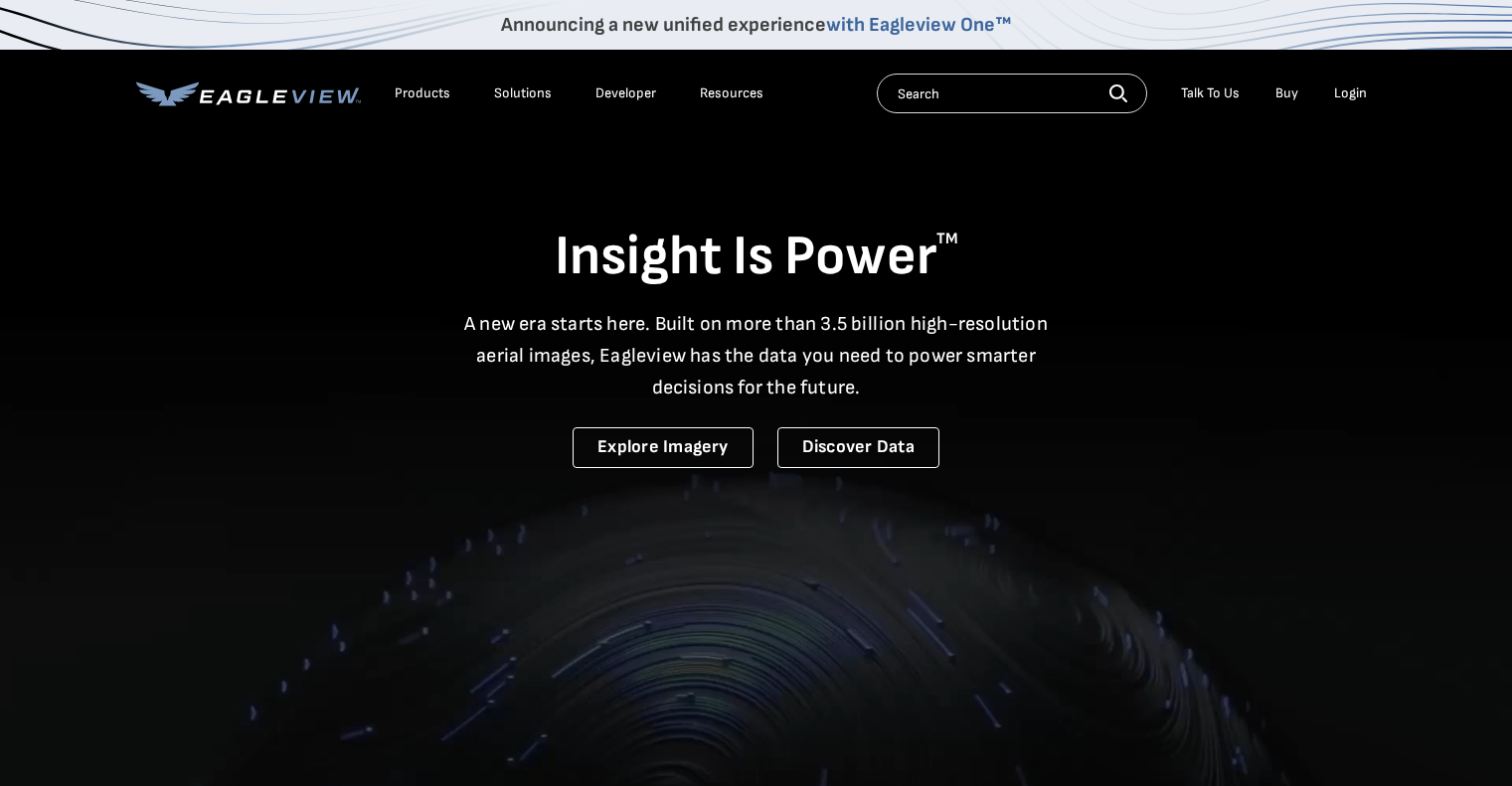 scroll, scrollTop: 0, scrollLeft: 0, axis: both 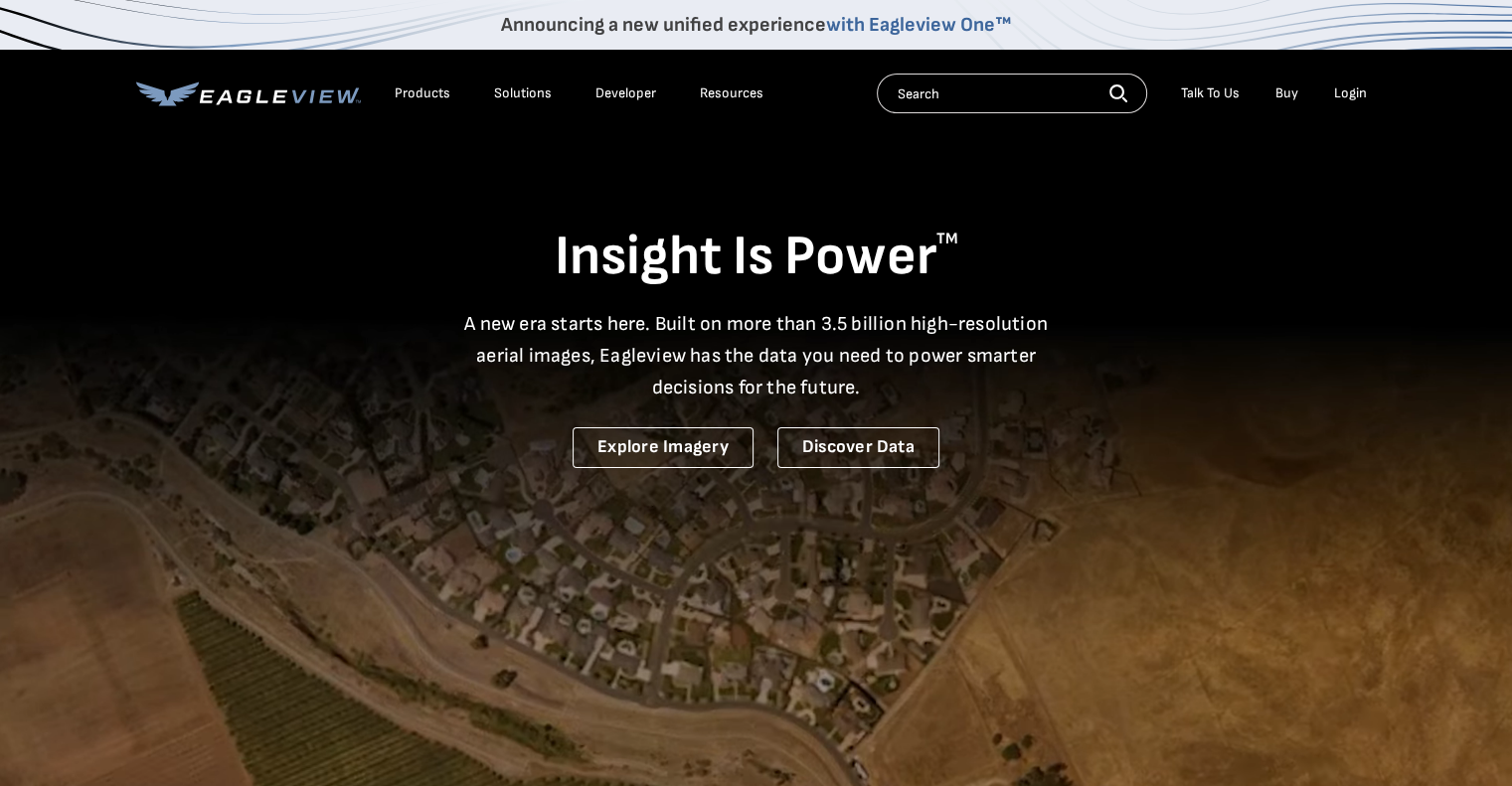 click on "Login" at bounding box center (1350, 93) 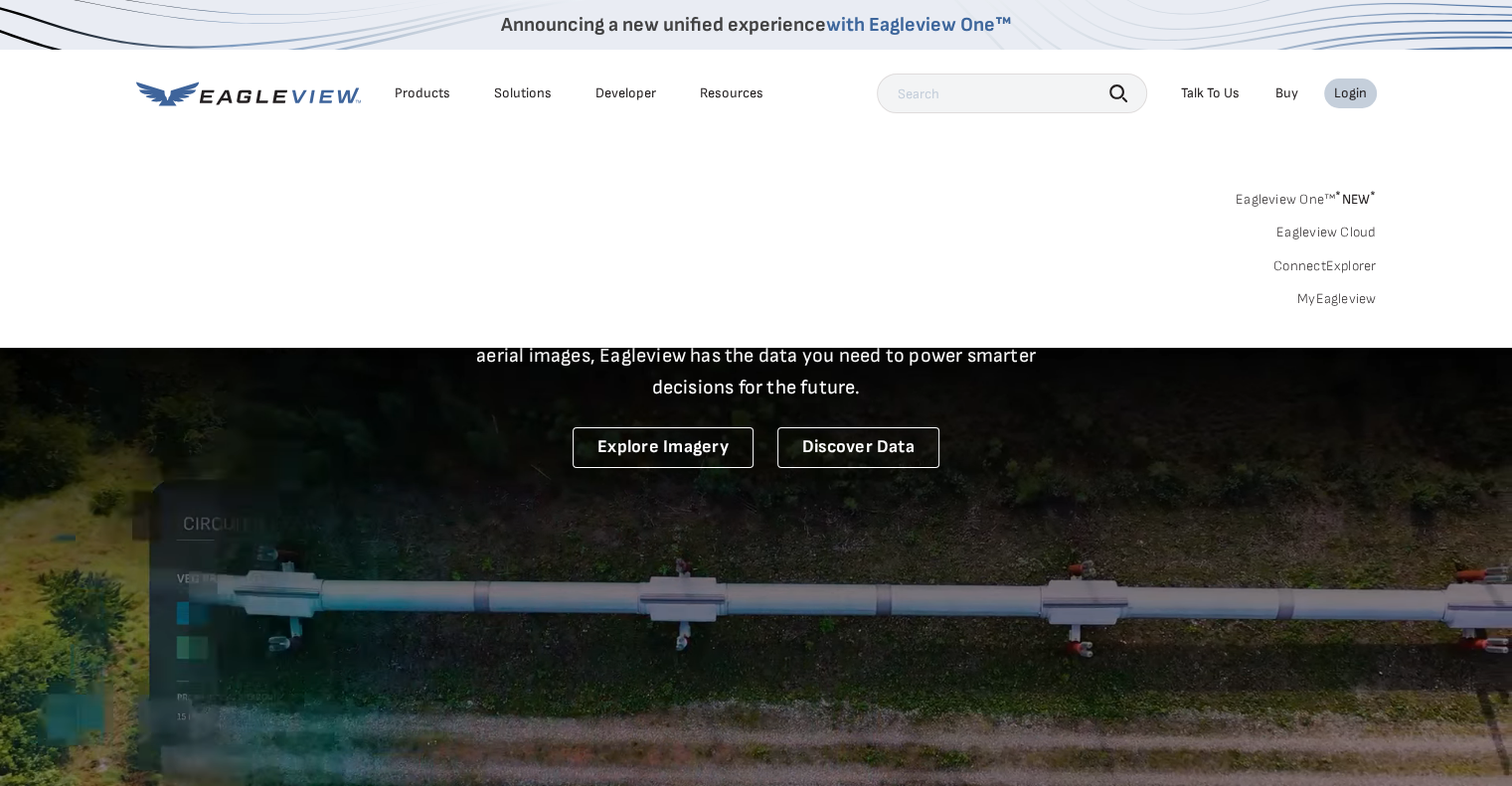 click on "MyEagleview" at bounding box center [1337, 299] 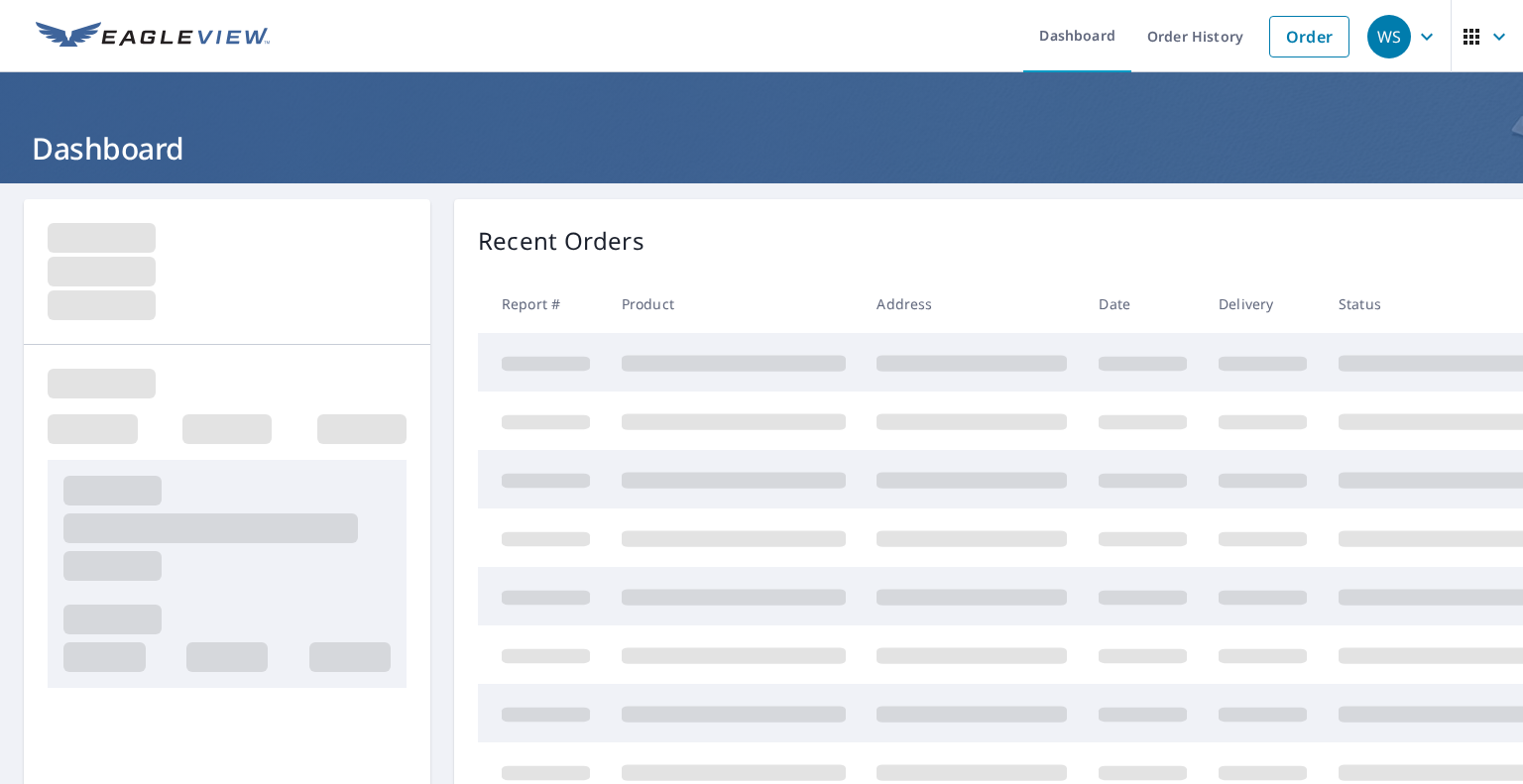 scroll, scrollTop: 0, scrollLeft: 0, axis: both 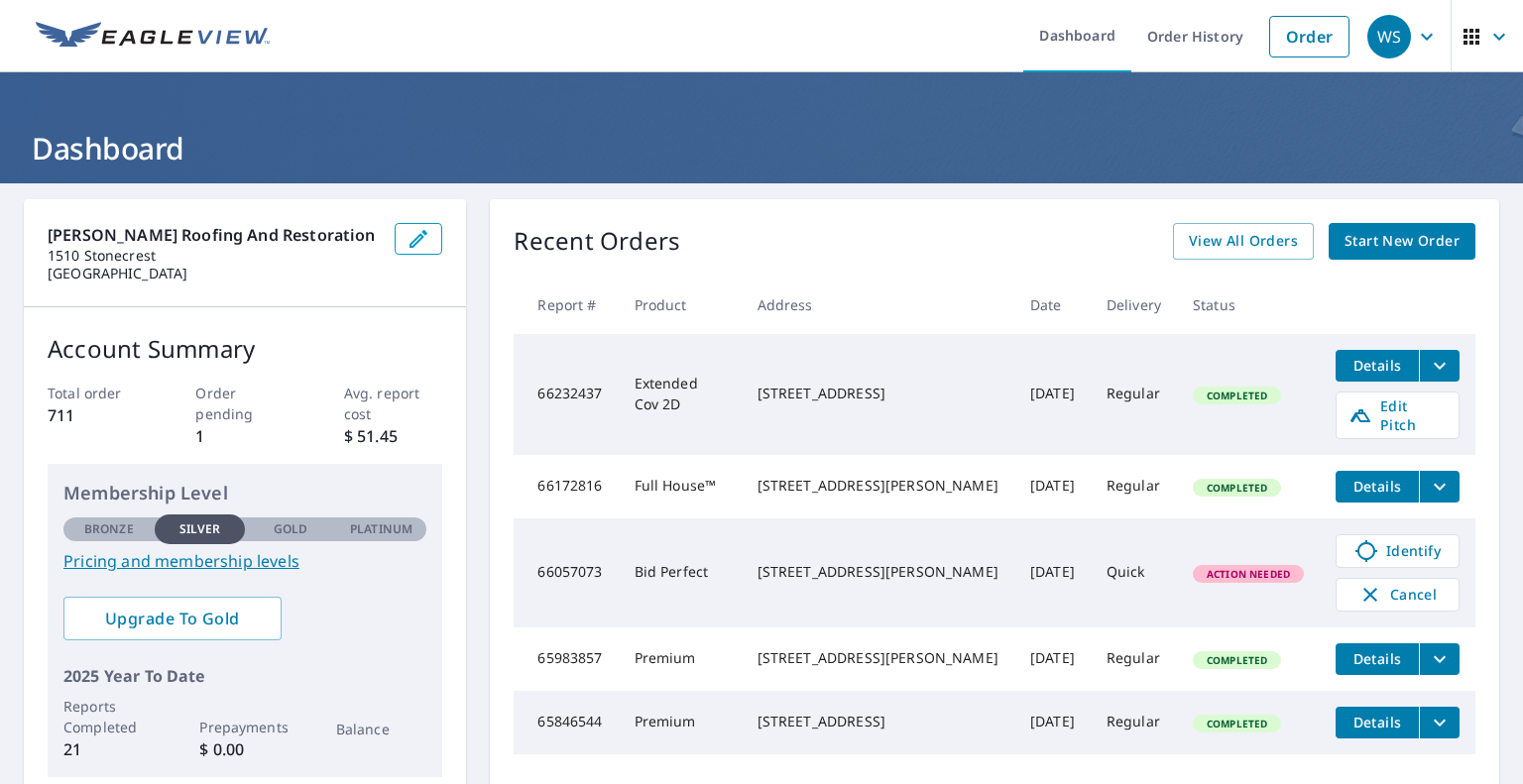 click on "Recent Orders View All Orders Start New Order" at bounding box center (995, 241) 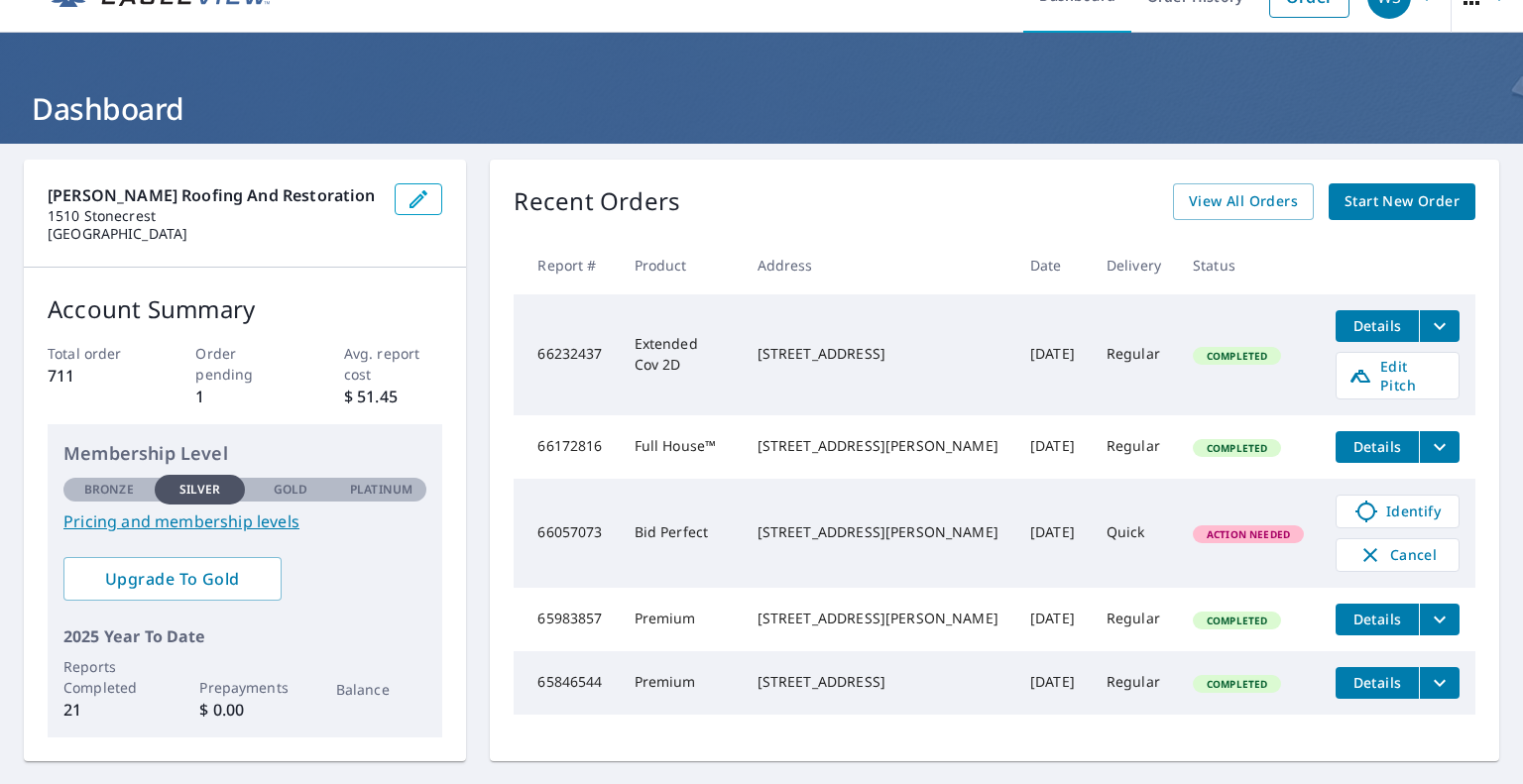 scroll, scrollTop: 44, scrollLeft: 0, axis: vertical 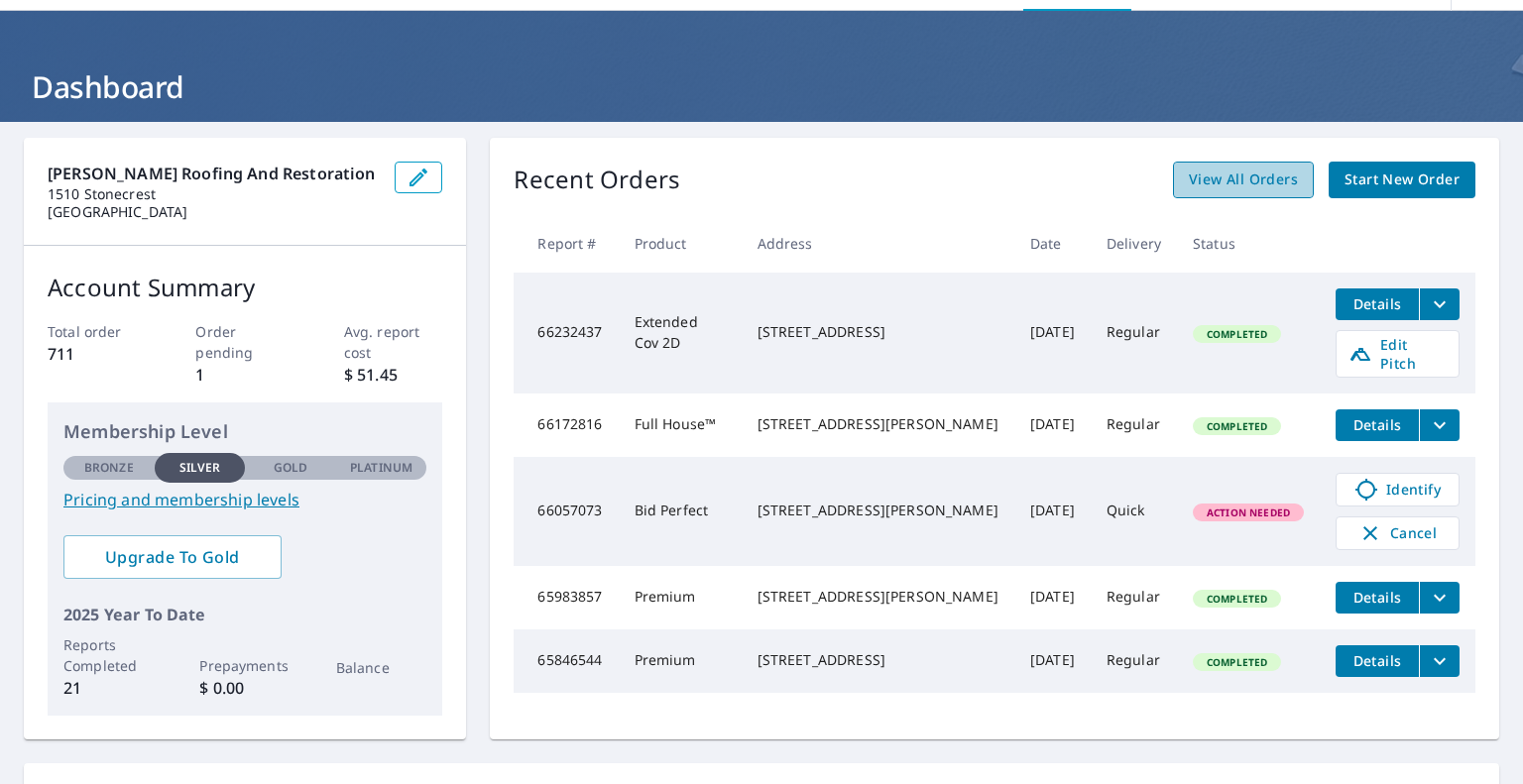 click on "View All Orders" at bounding box center [1243, 179] 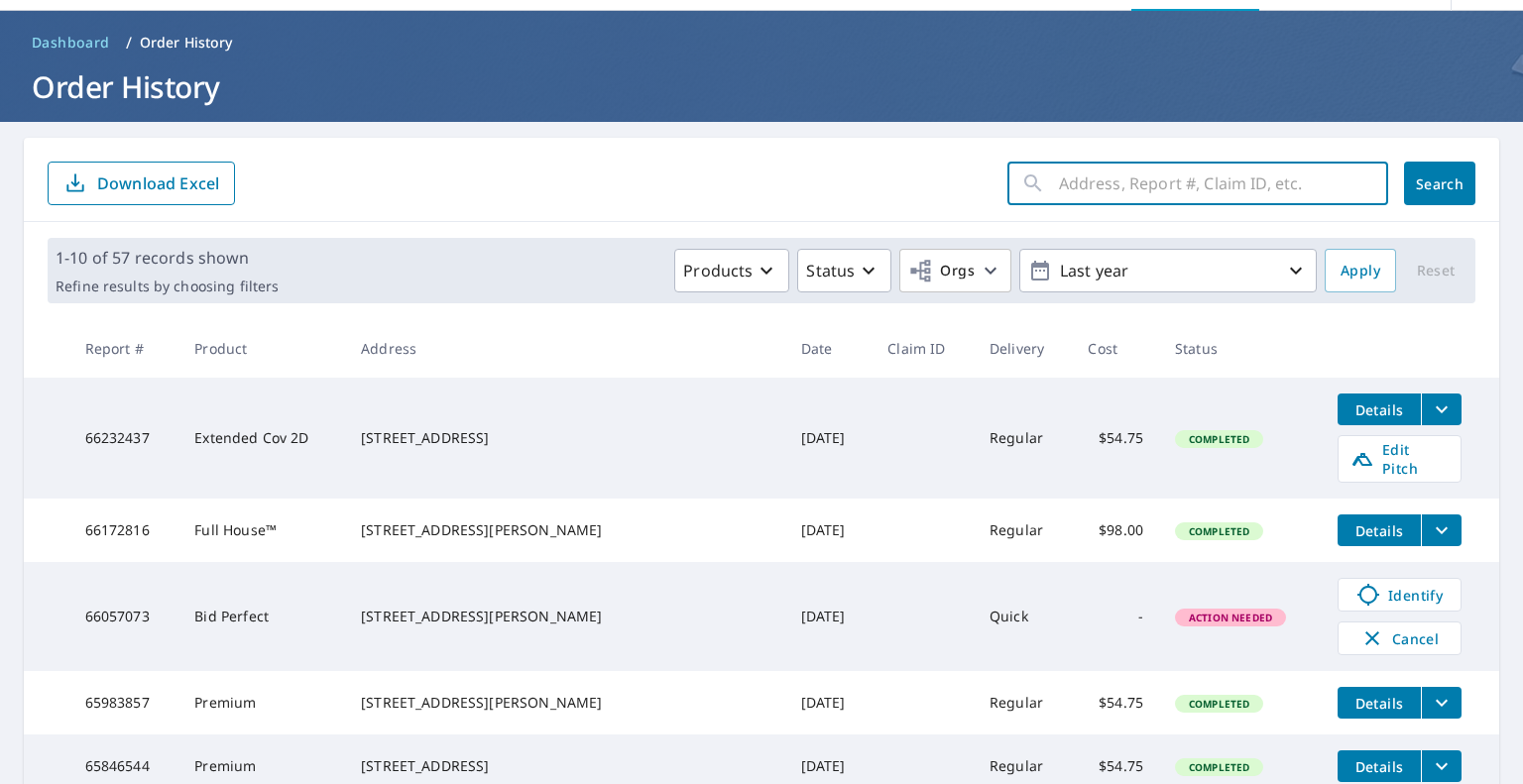 click at bounding box center [1224, 183] 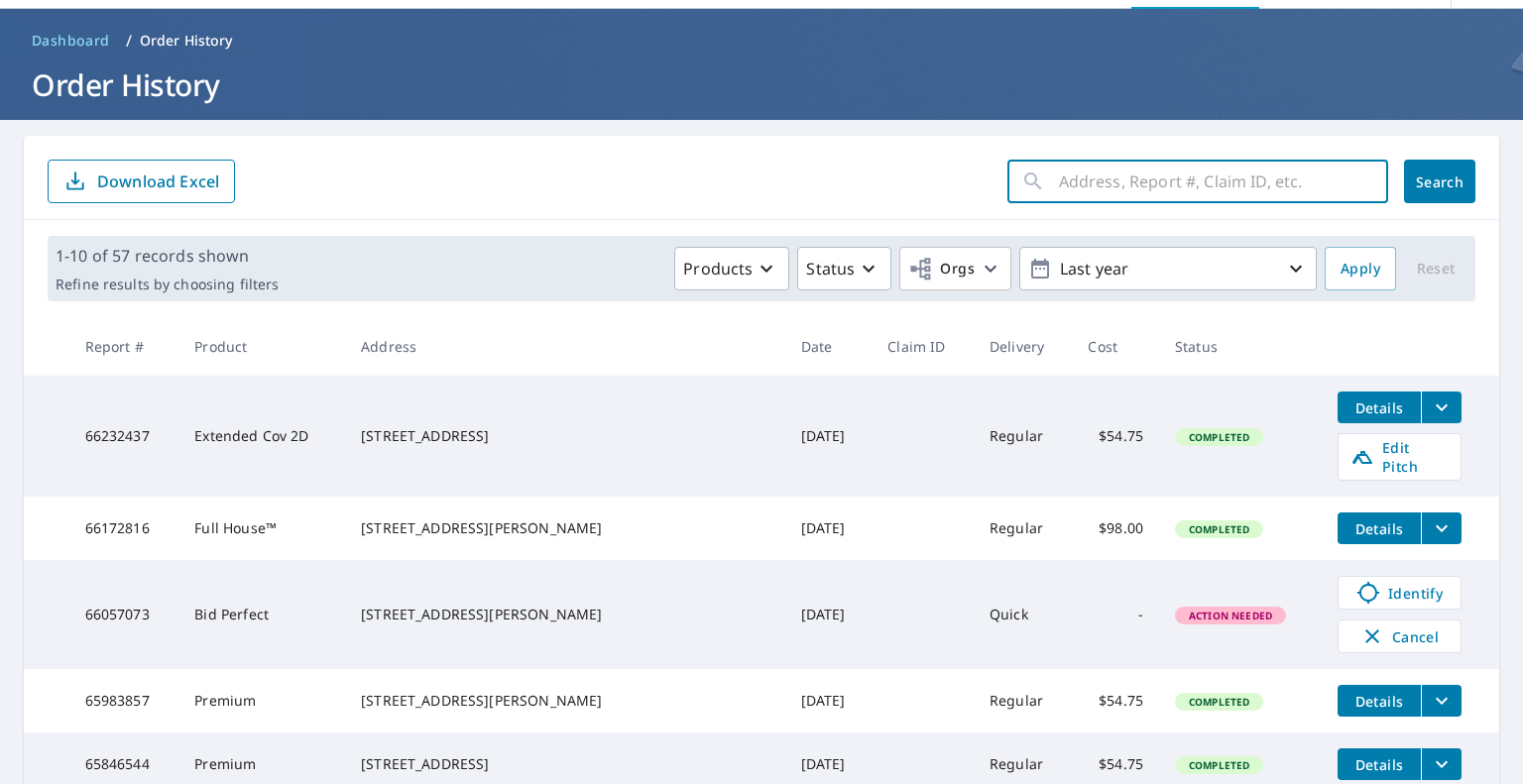 scroll, scrollTop: 65, scrollLeft: 0, axis: vertical 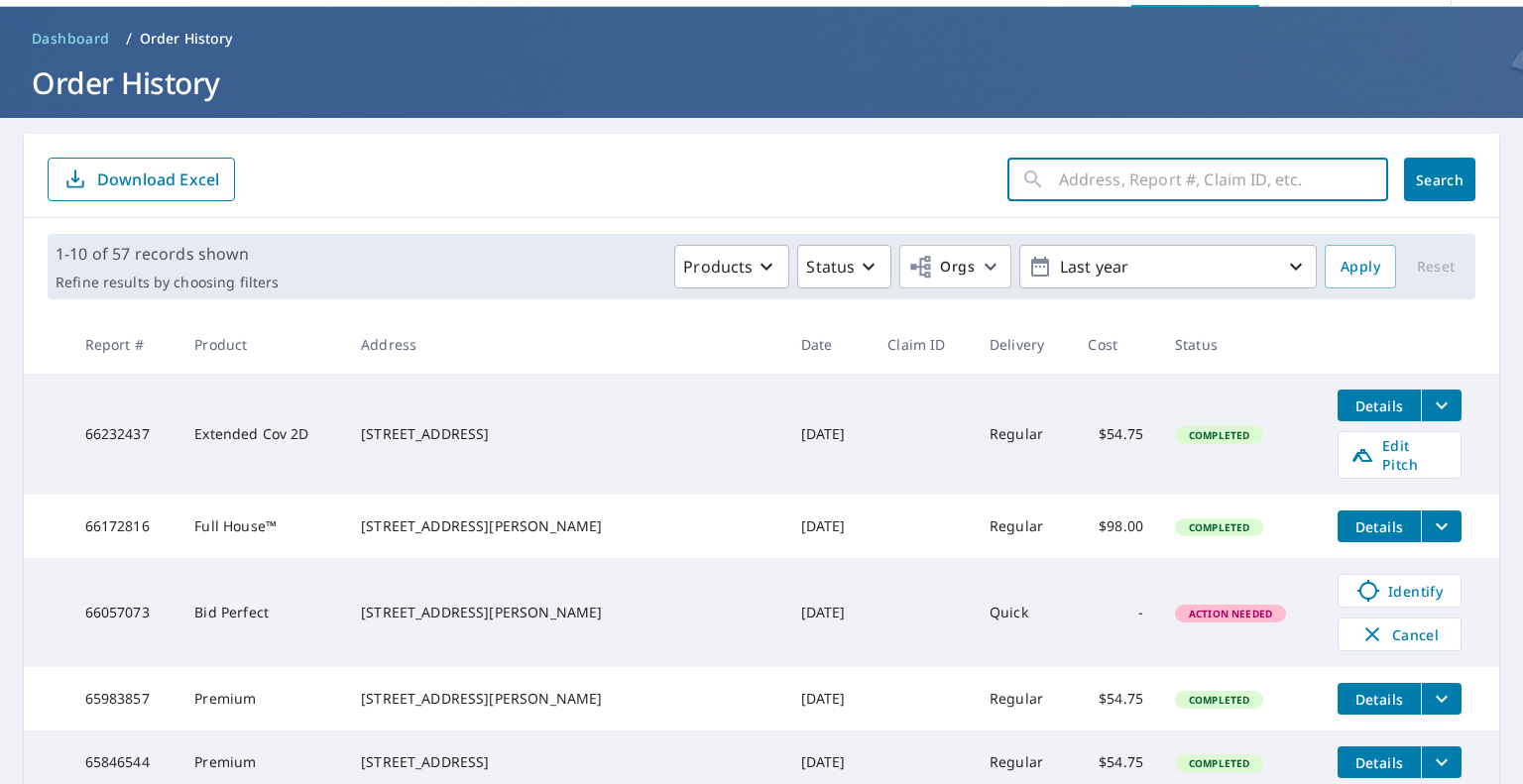type on "9919" 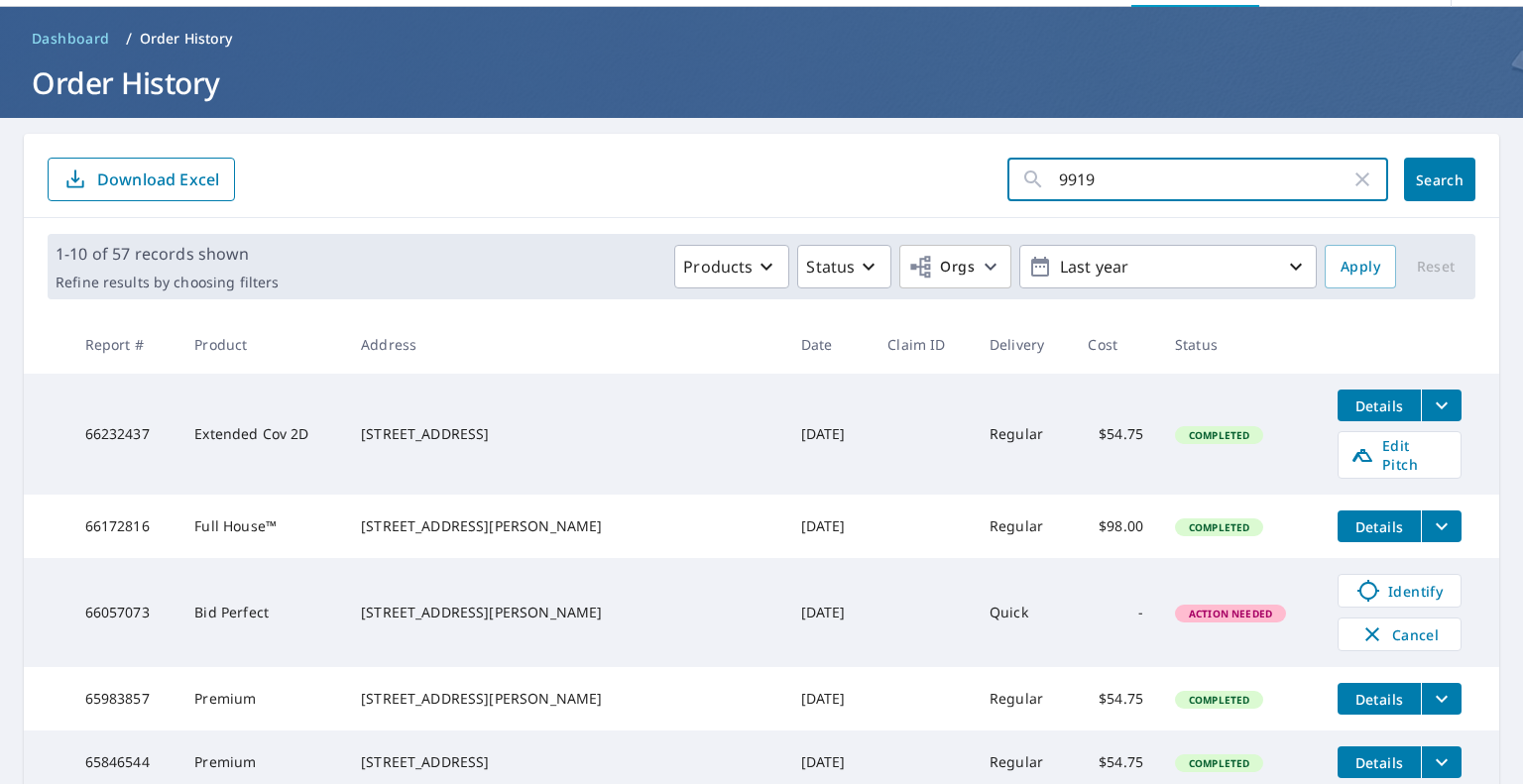 drag, startPoint x: 1210, startPoint y: 269, endPoint x: 1185, endPoint y: 239, distance: 39.051248 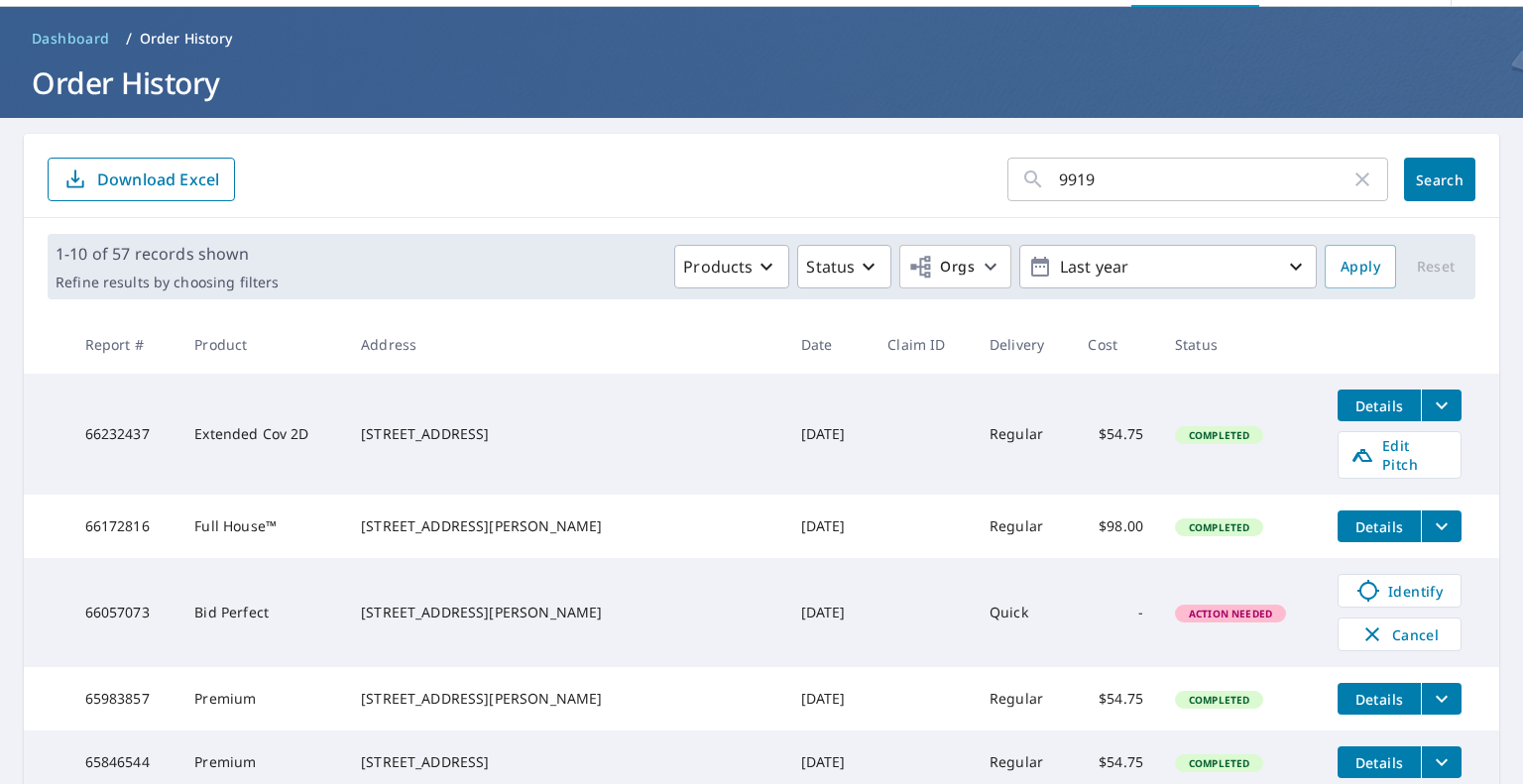 click on "1-10 of 57 records shown Refine results by choosing filters Products Status Orgs Last year Apply Reset" at bounding box center [762, 267] 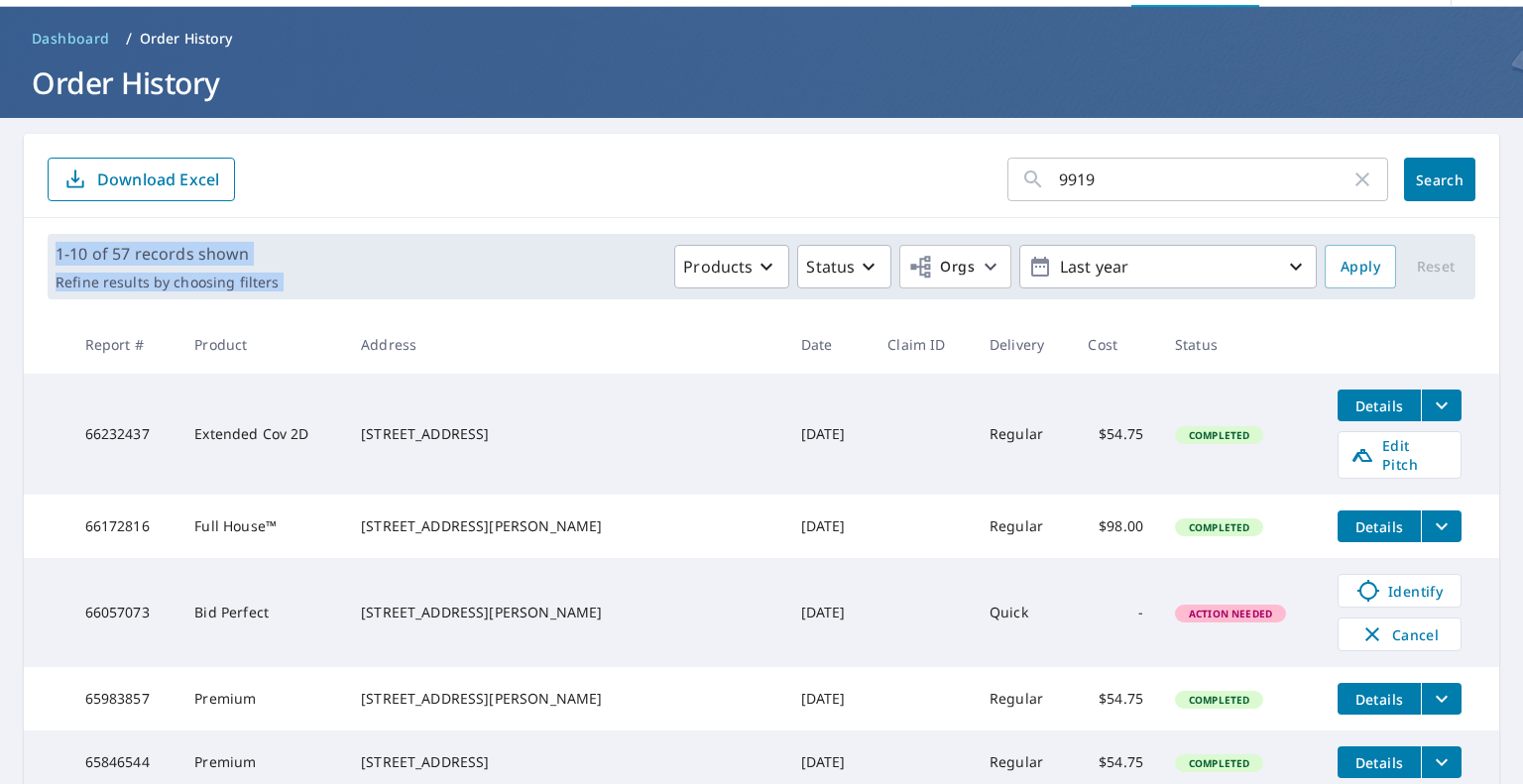 click on "1-10 of 57 records shown Refine results by choosing filters Products Status Orgs Last year Apply Reset" at bounding box center [762, 267] 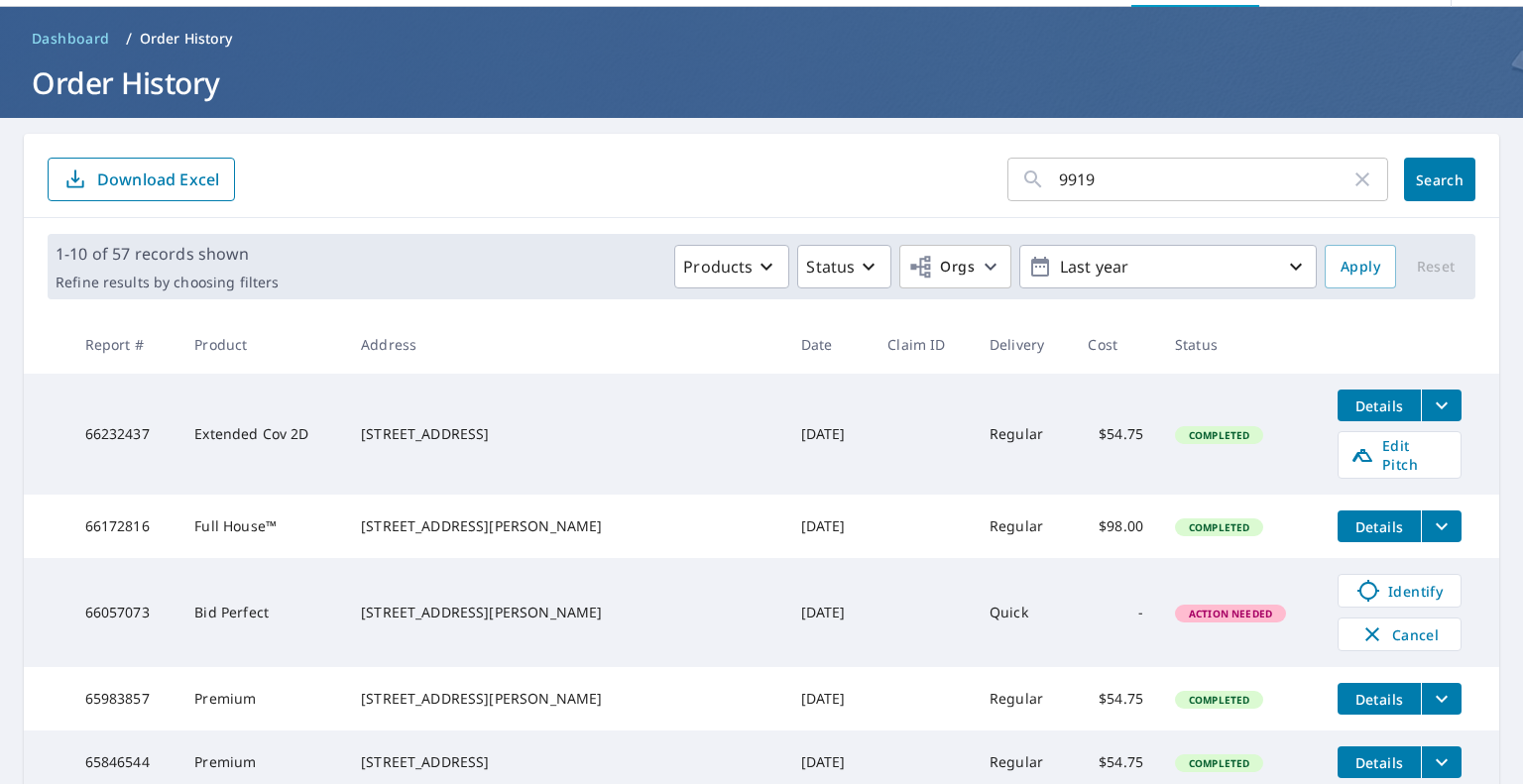 click on "1-10 of 57 records shown Refine results by choosing filters Products Status Orgs Last year Apply Reset" at bounding box center (762, 267) 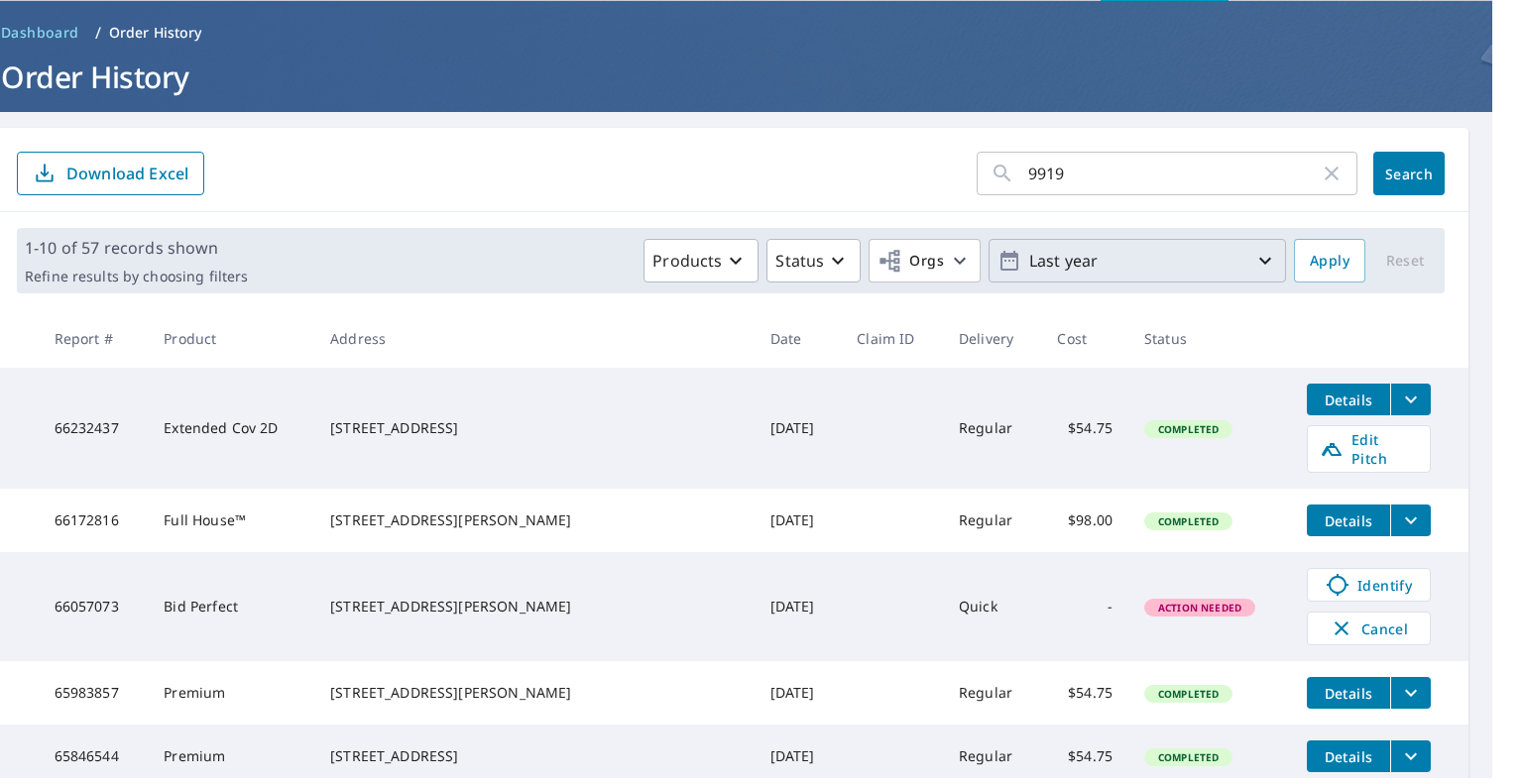 scroll, scrollTop: 70, scrollLeft: 0, axis: vertical 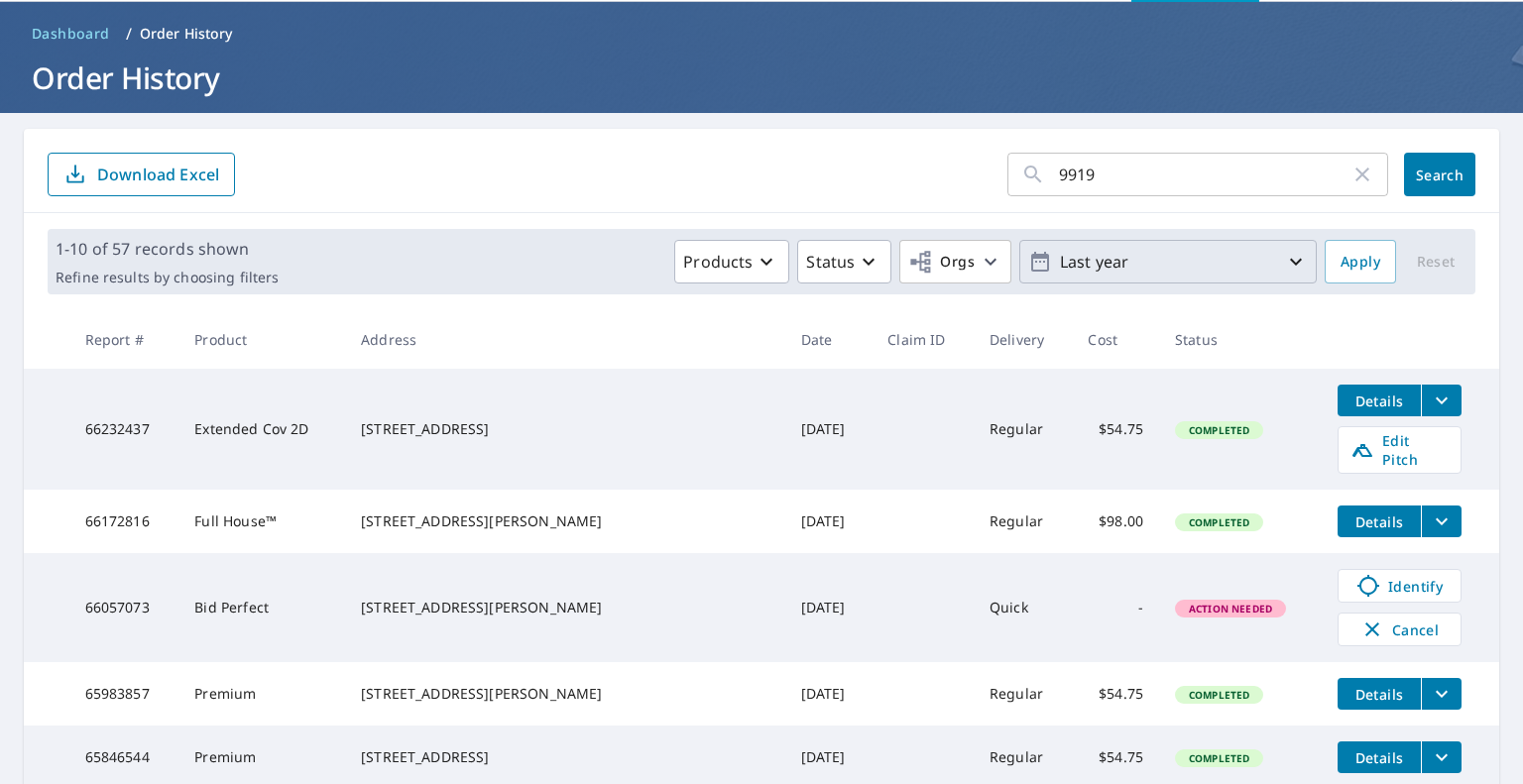 click on "Last year" at bounding box center (1168, 262) 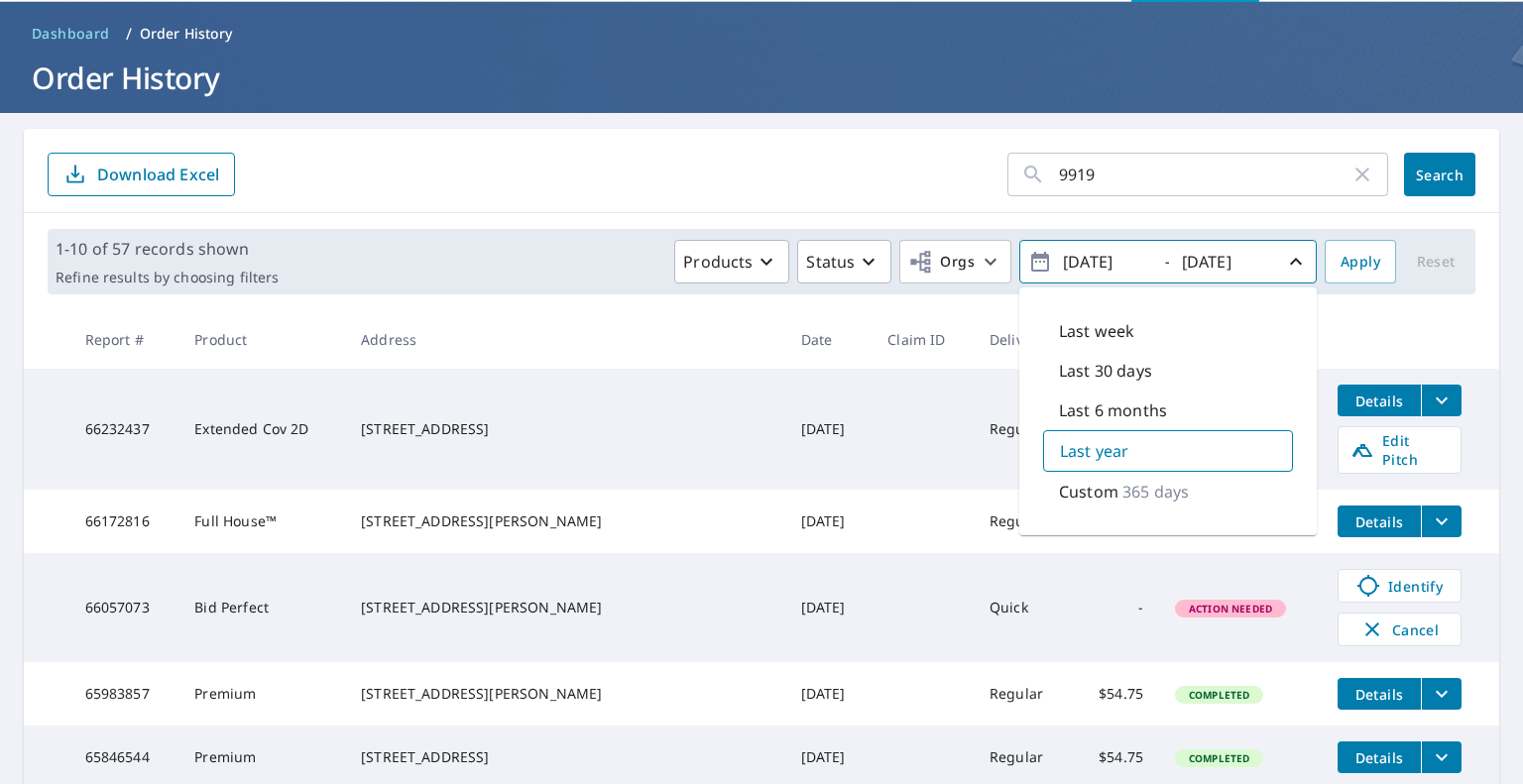 click on "2025/07/09" at bounding box center [1228, 262] 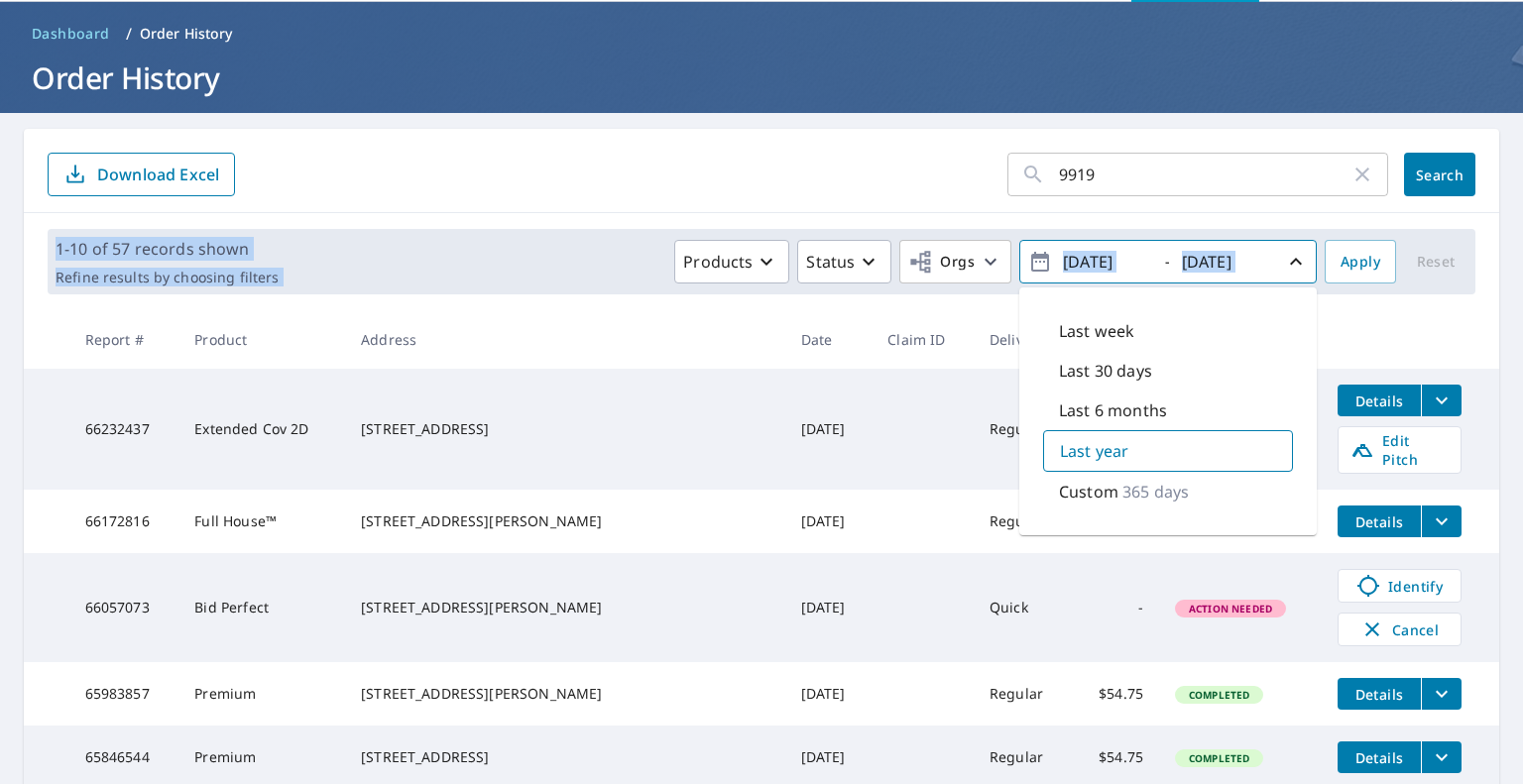click on "Last week Last 30 days Last 6 months Last year Custom 365 days" at bounding box center (1168, 411) 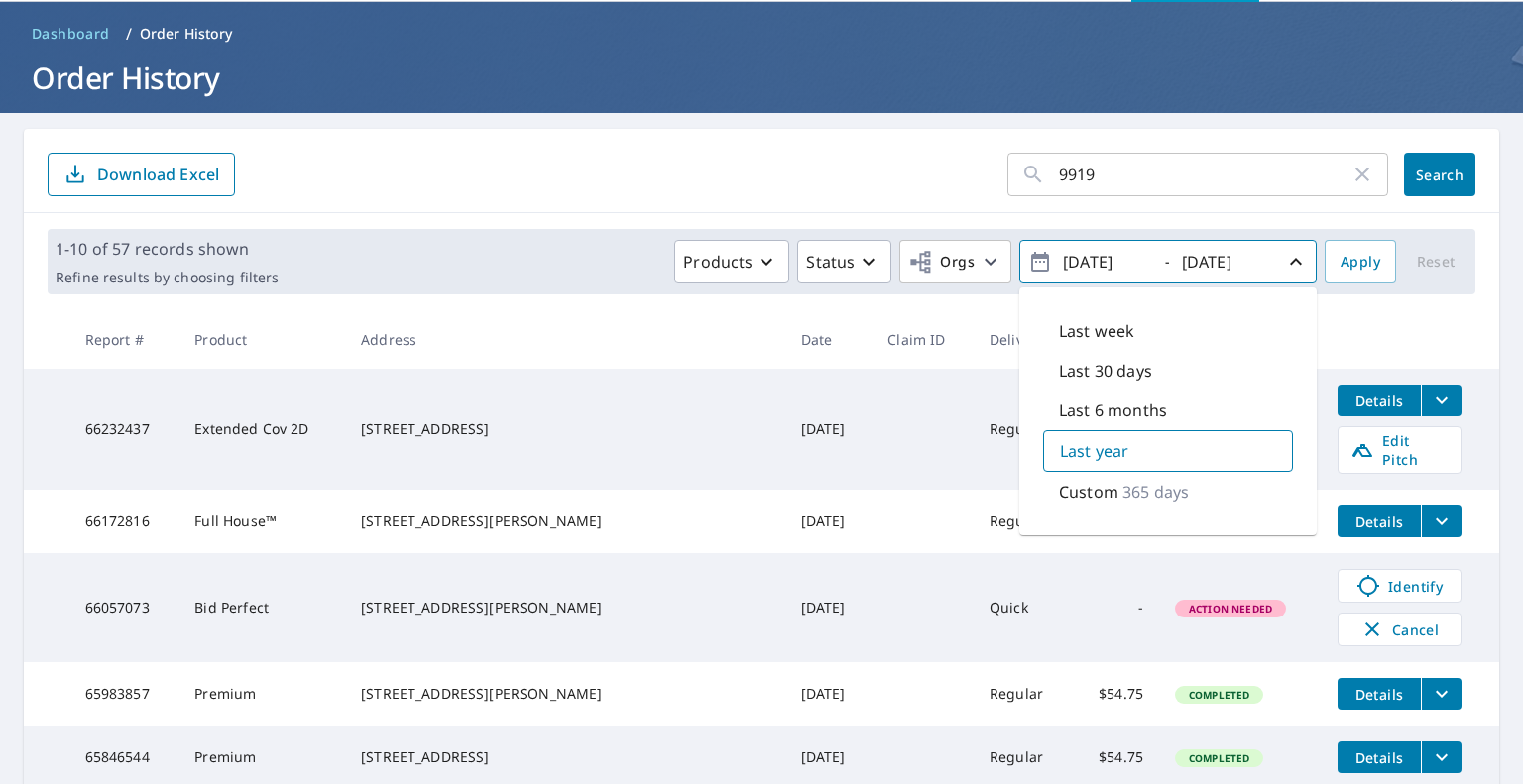 click on "Last week Last 30 days Last 6 months Last year Custom 365 days" at bounding box center (1168, 411) 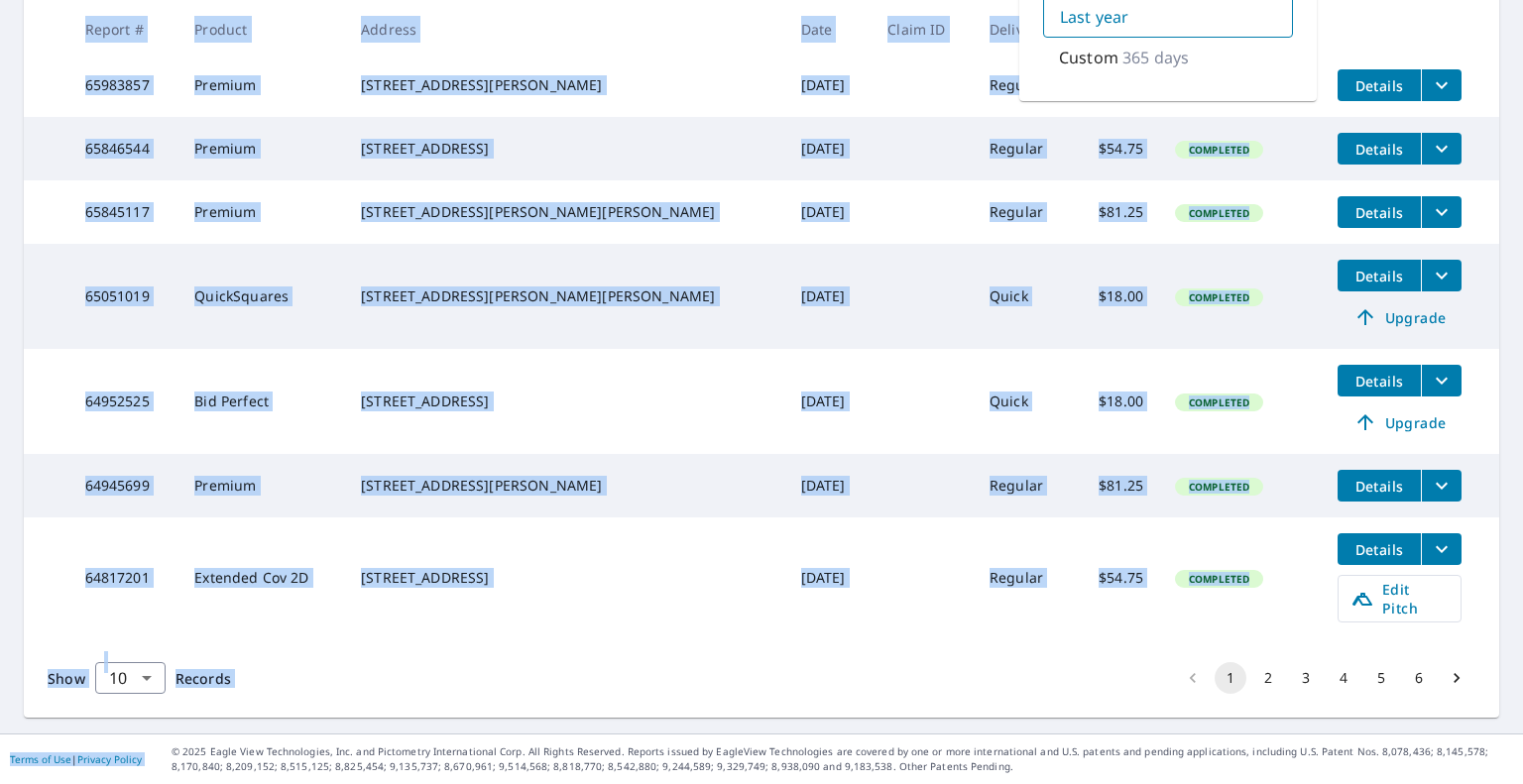 scroll, scrollTop: 846, scrollLeft: 0, axis: vertical 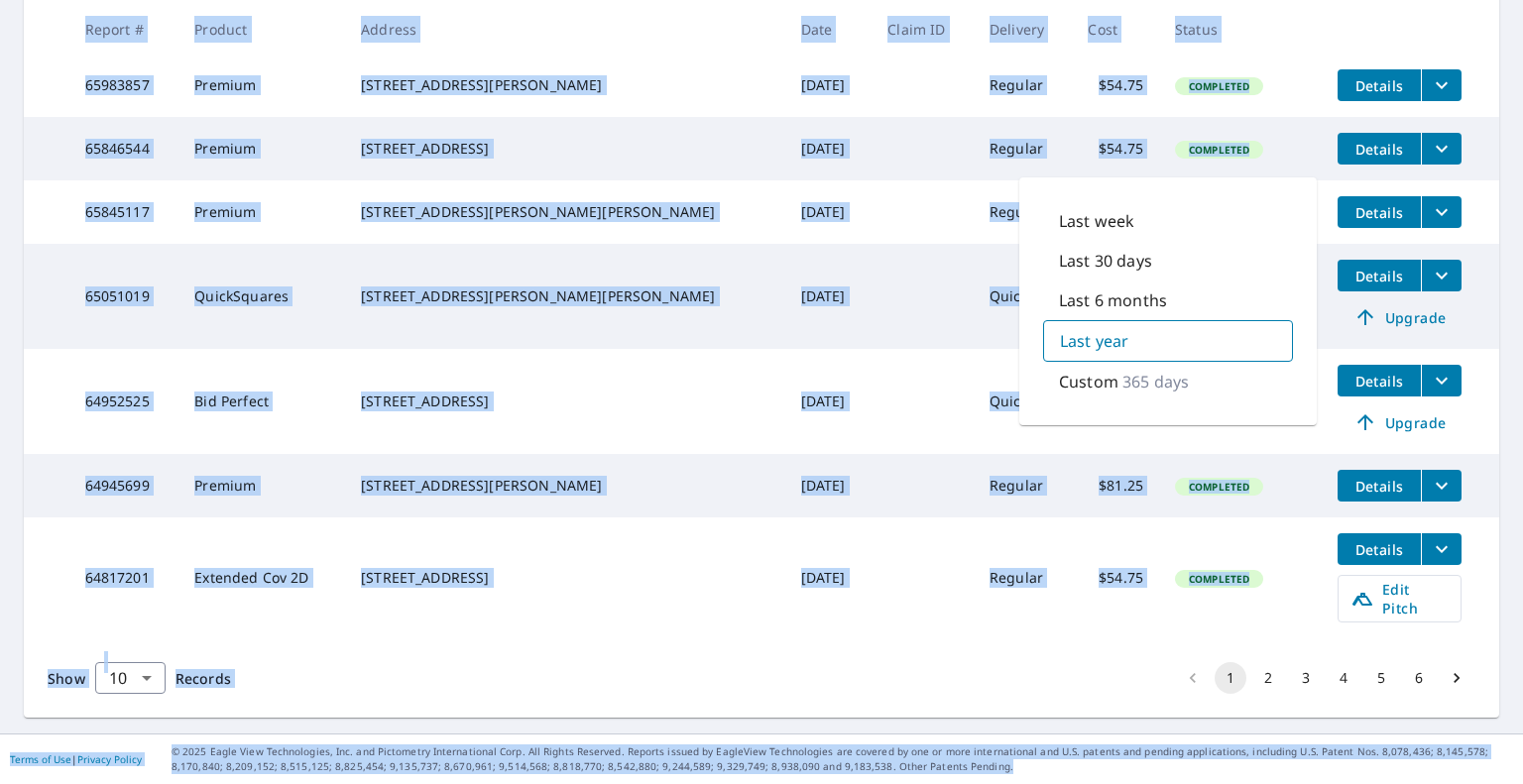 drag, startPoint x: 1196, startPoint y: 306, endPoint x: 1490, endPoint y: 794, distance: 569.71923 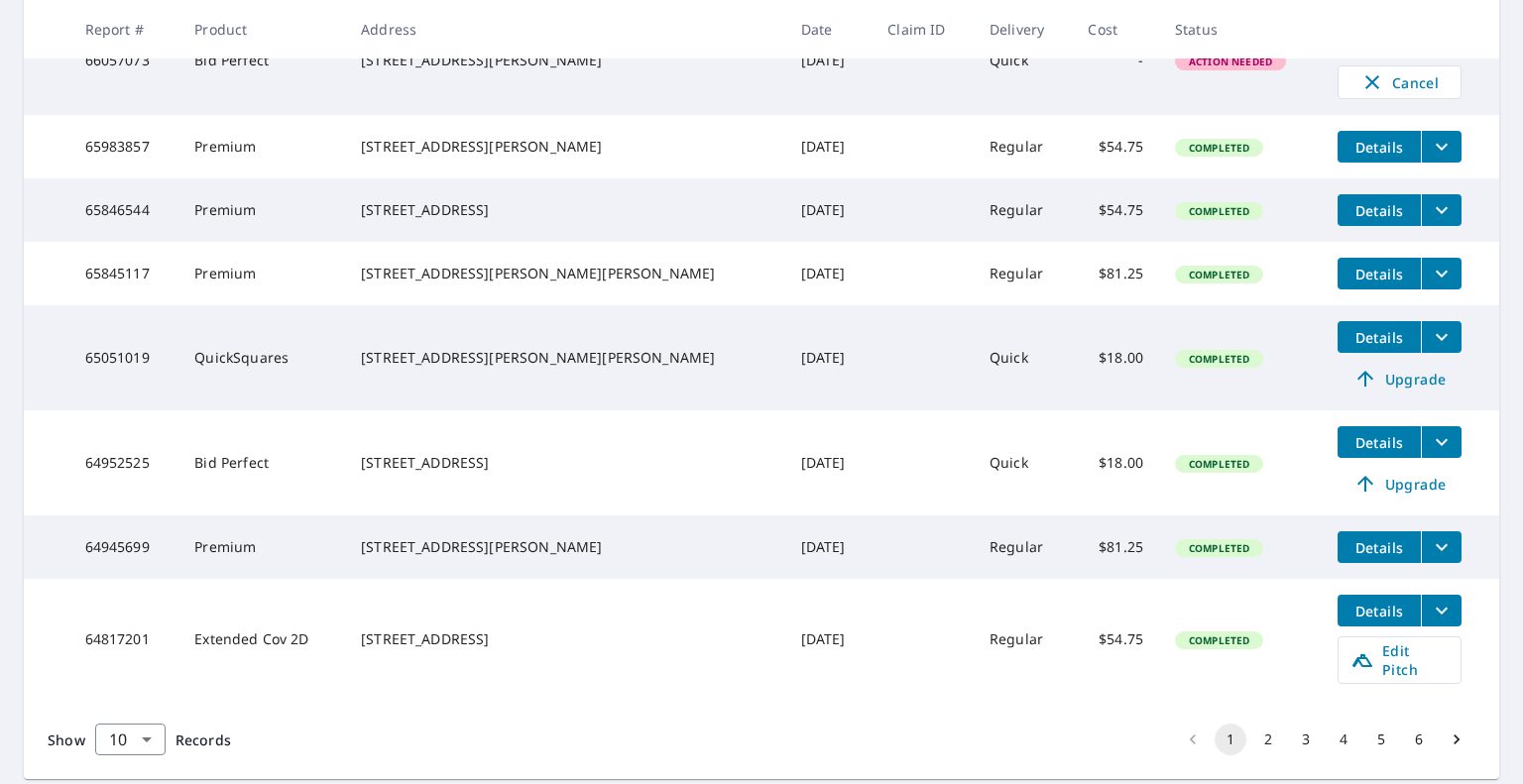 scroll, scrollTop: 615, scrollLeft: 0, axis: vertical 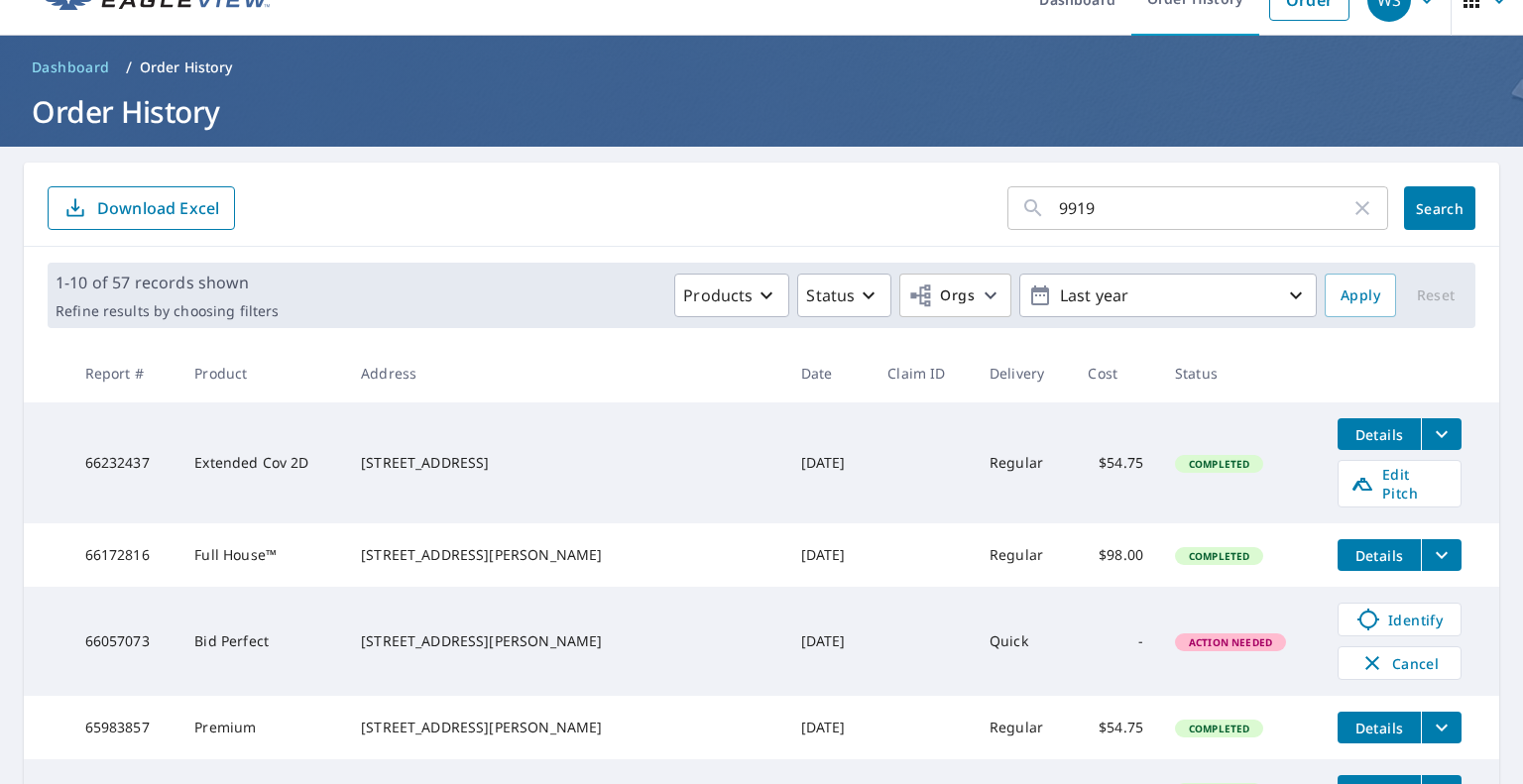 click on "9919" at bounding box center (1205, 208) 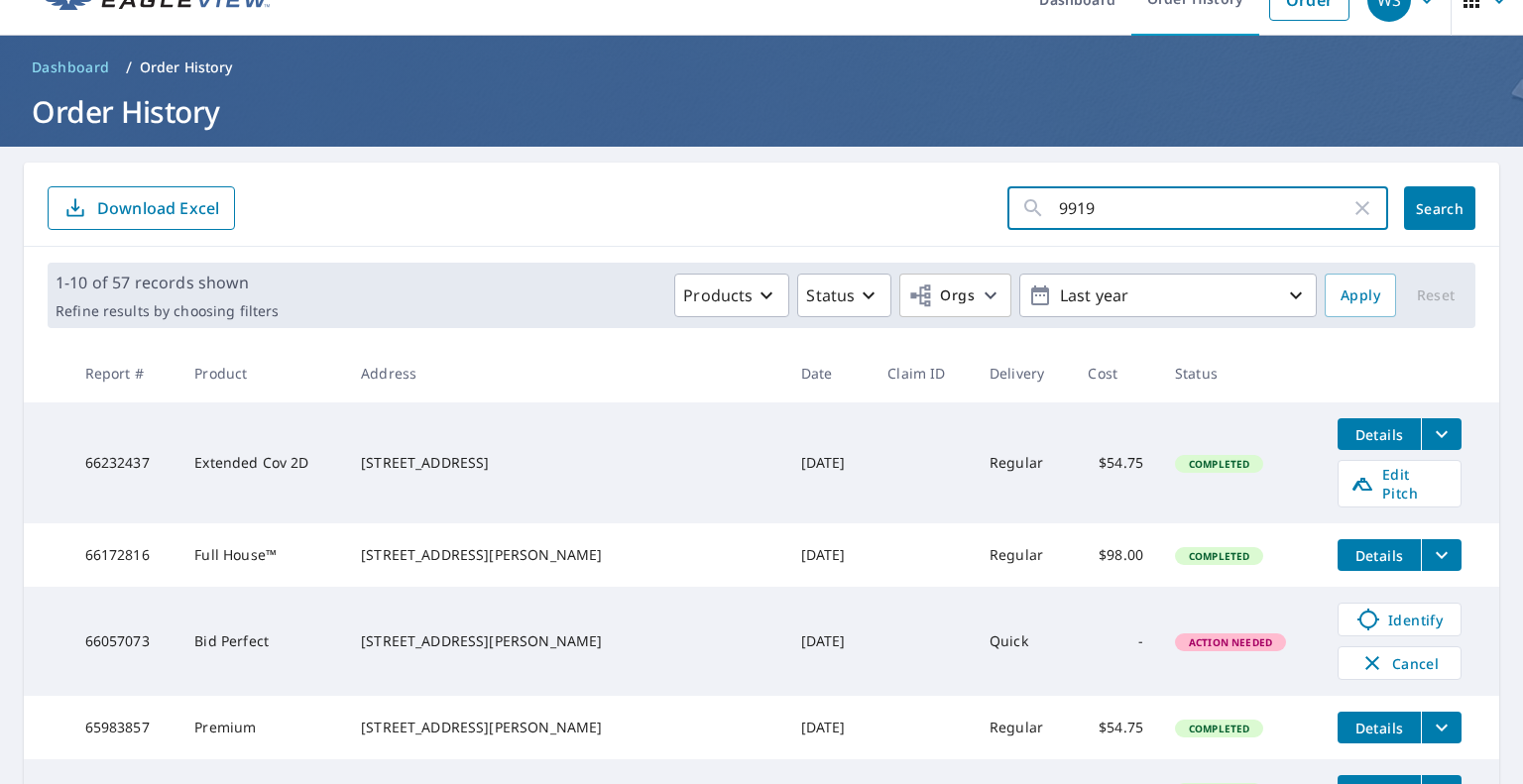 scroll, scrollTop: 0, scrollLeft: 0, axis: both 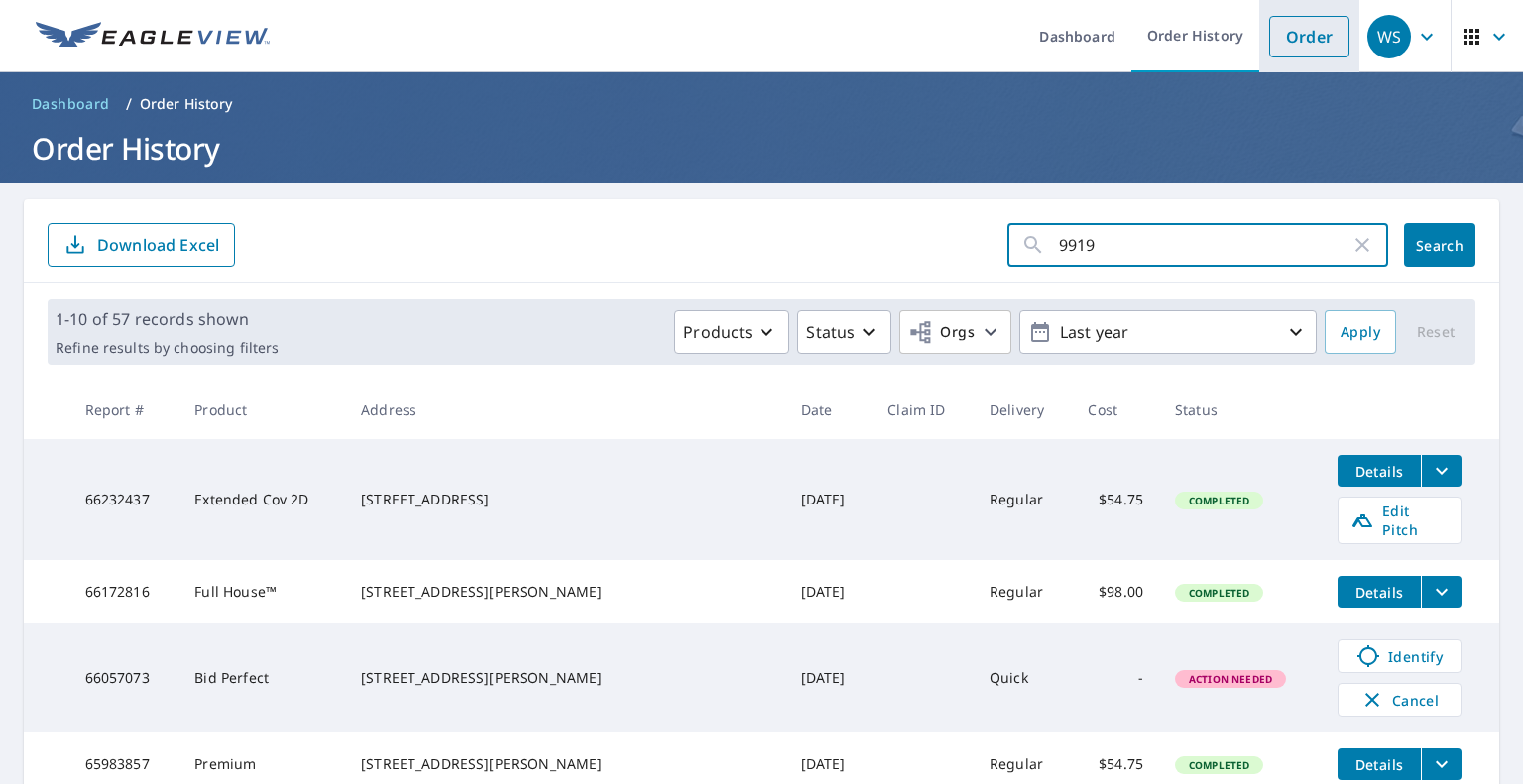 click on "Order" at bounding box center (1309, 37) 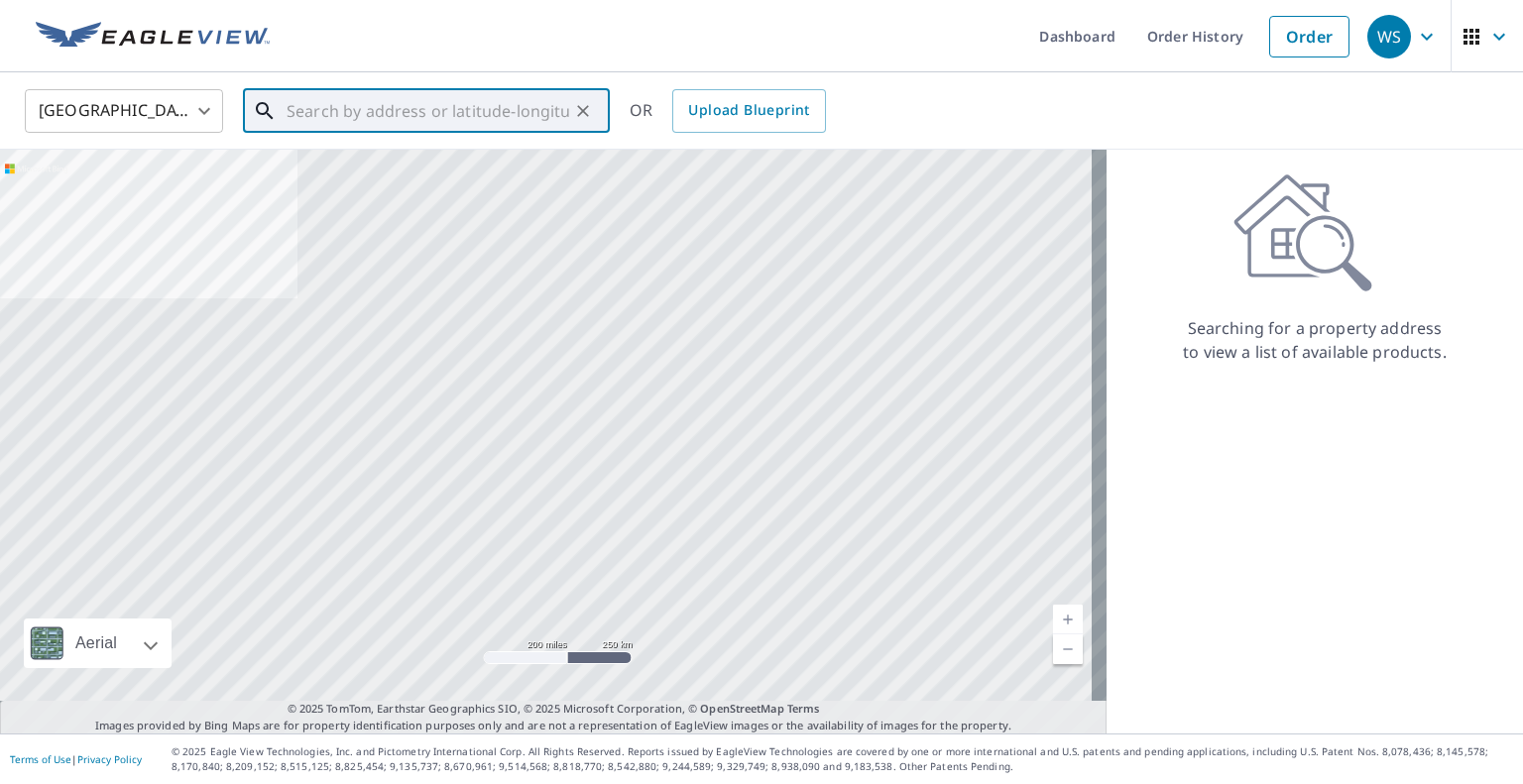 click at bounding box center (427, 111) 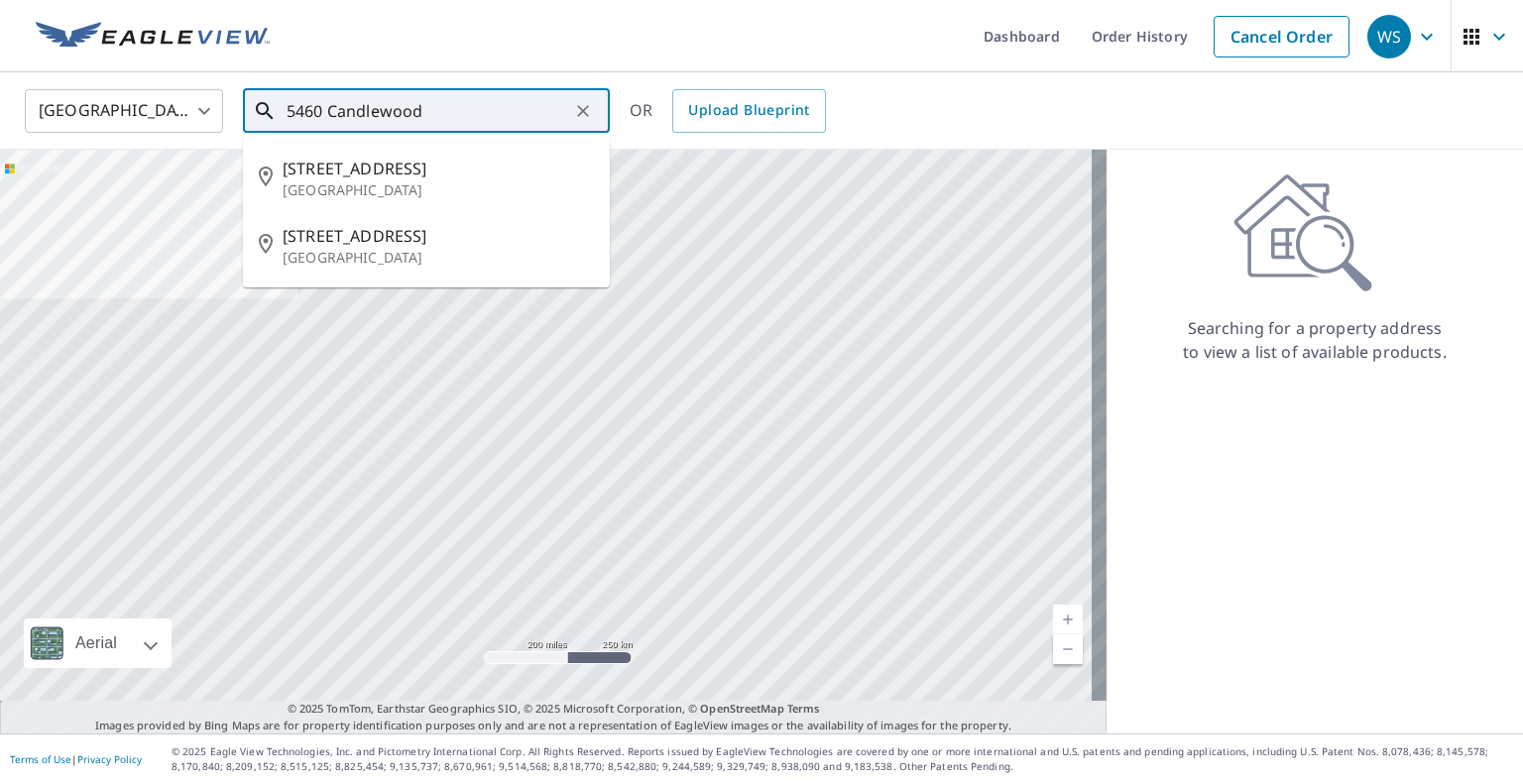 click on "5460 Candlewood" at bounding box center [427, 111] 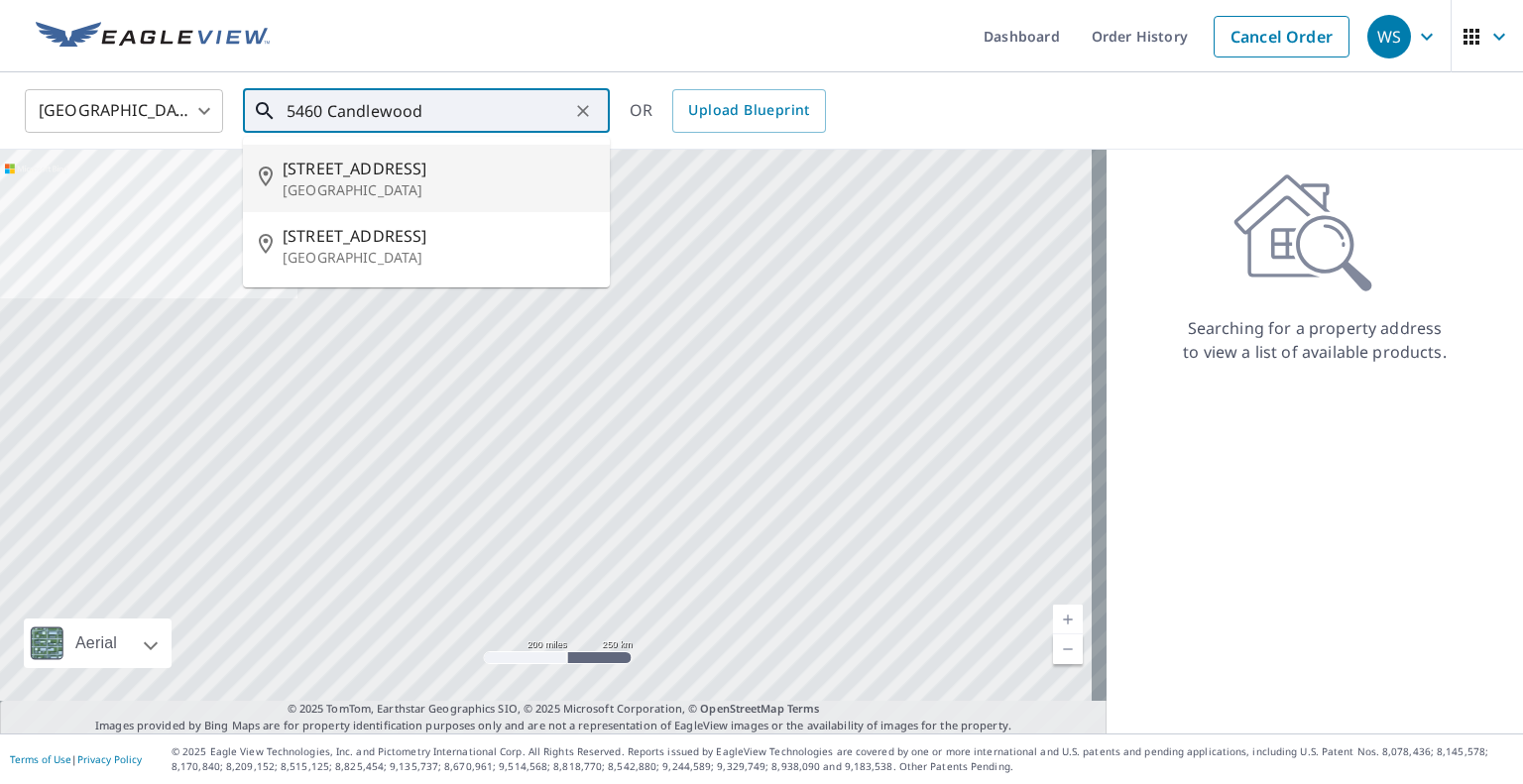click on "5460 Candlewood Dr" at bounding box center (438, 168) 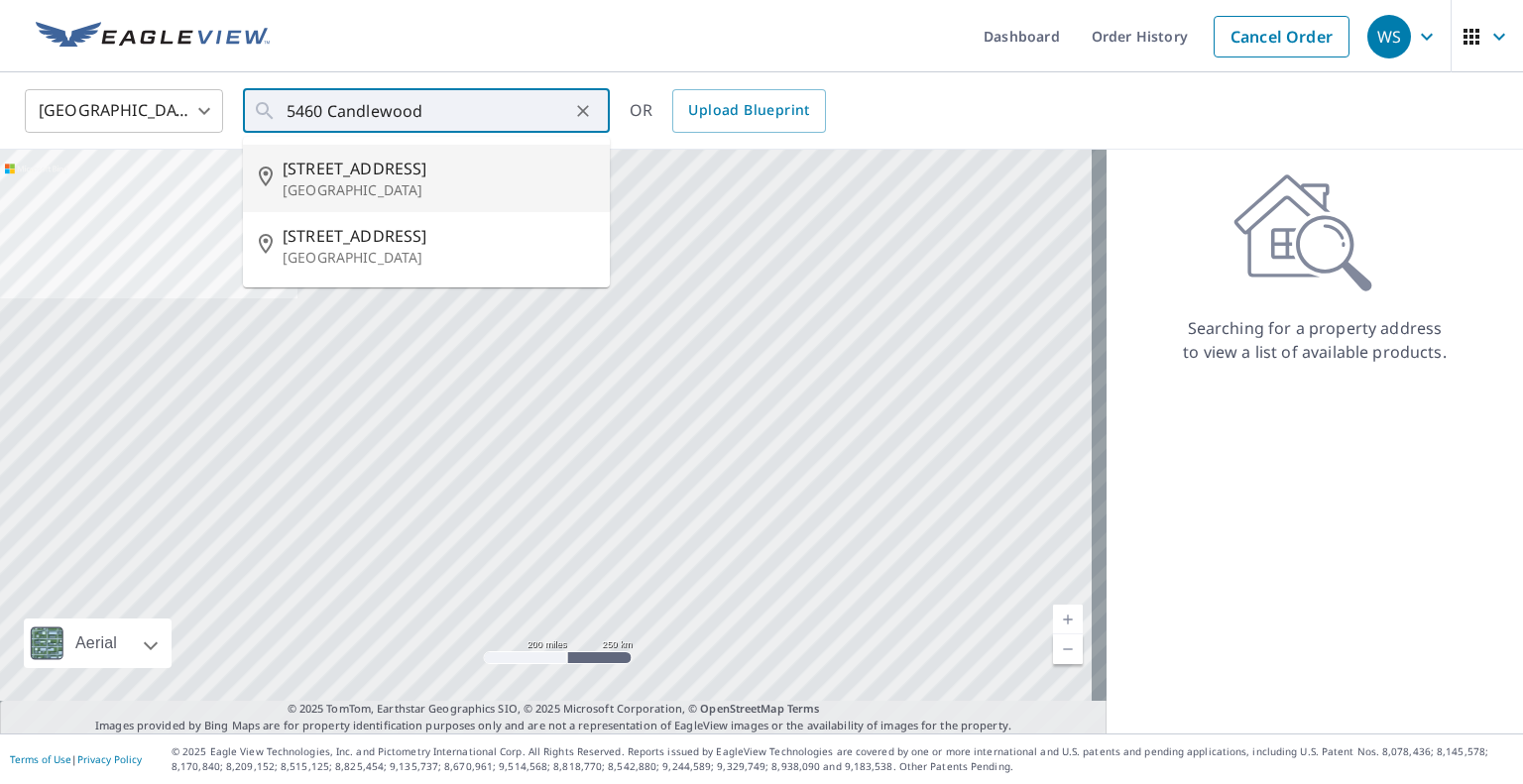 type on "5460 Candlewood Dr Houston, TX 77056" 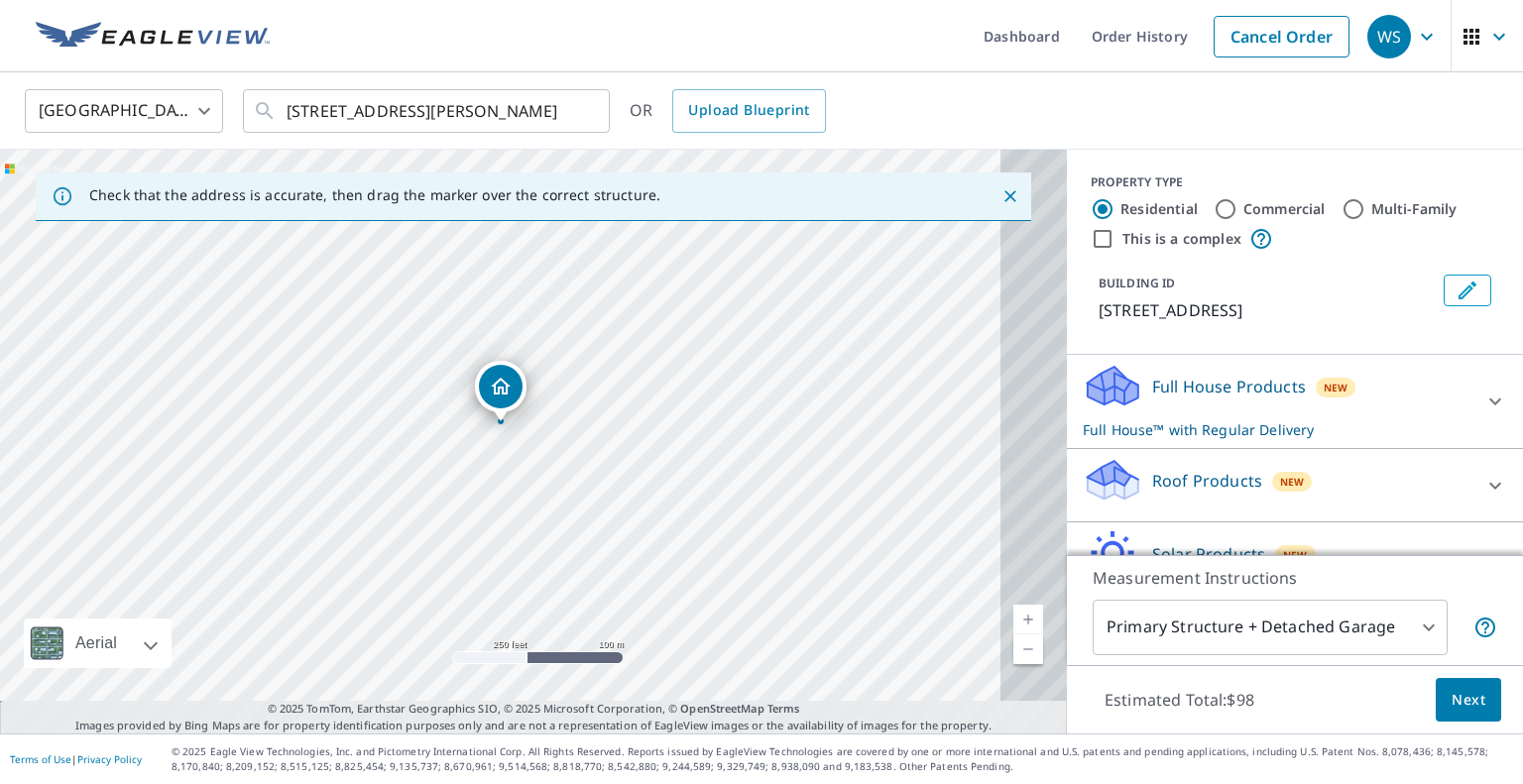 click at bounding box center [501, 411] 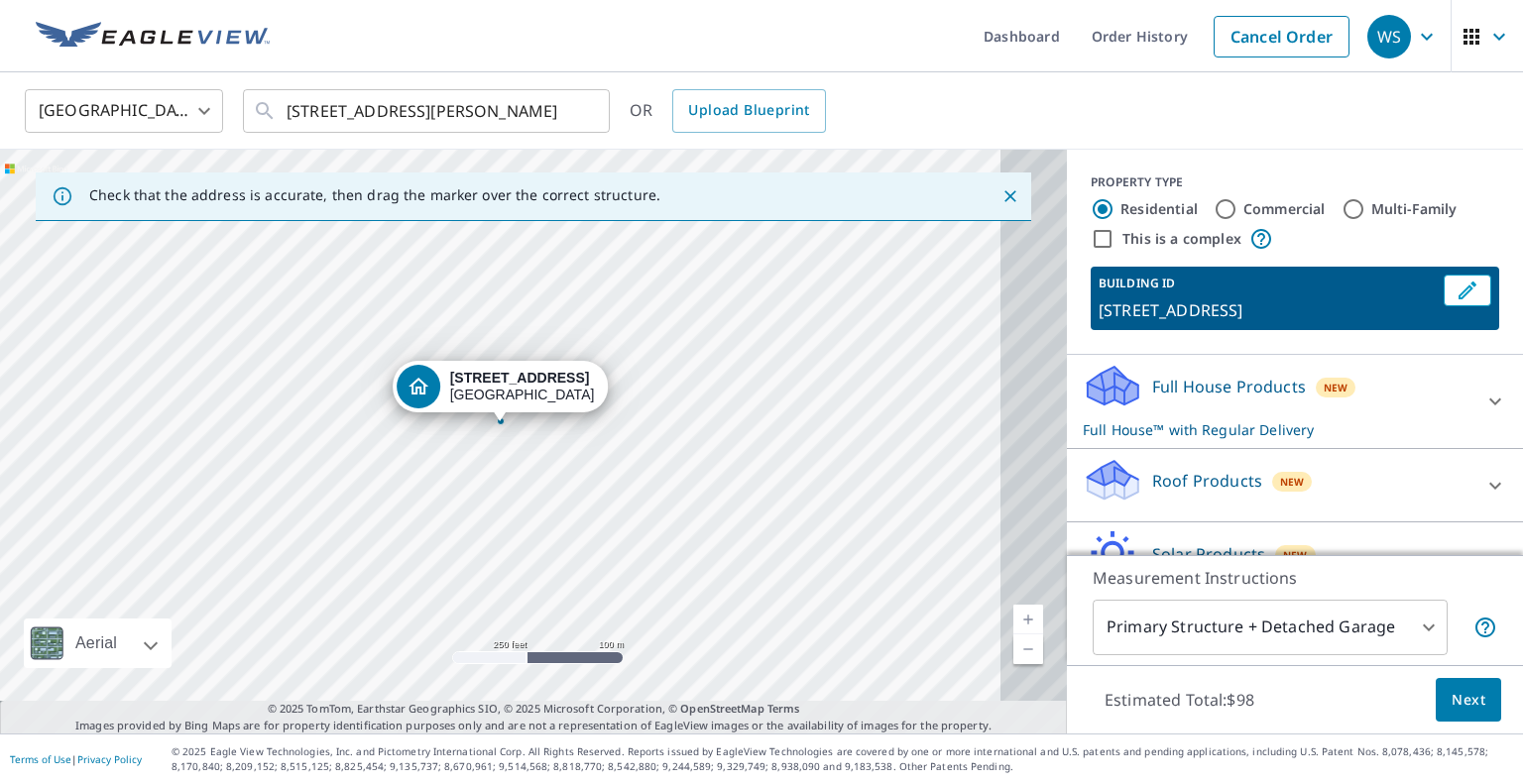click at bounding box center [500, 411] 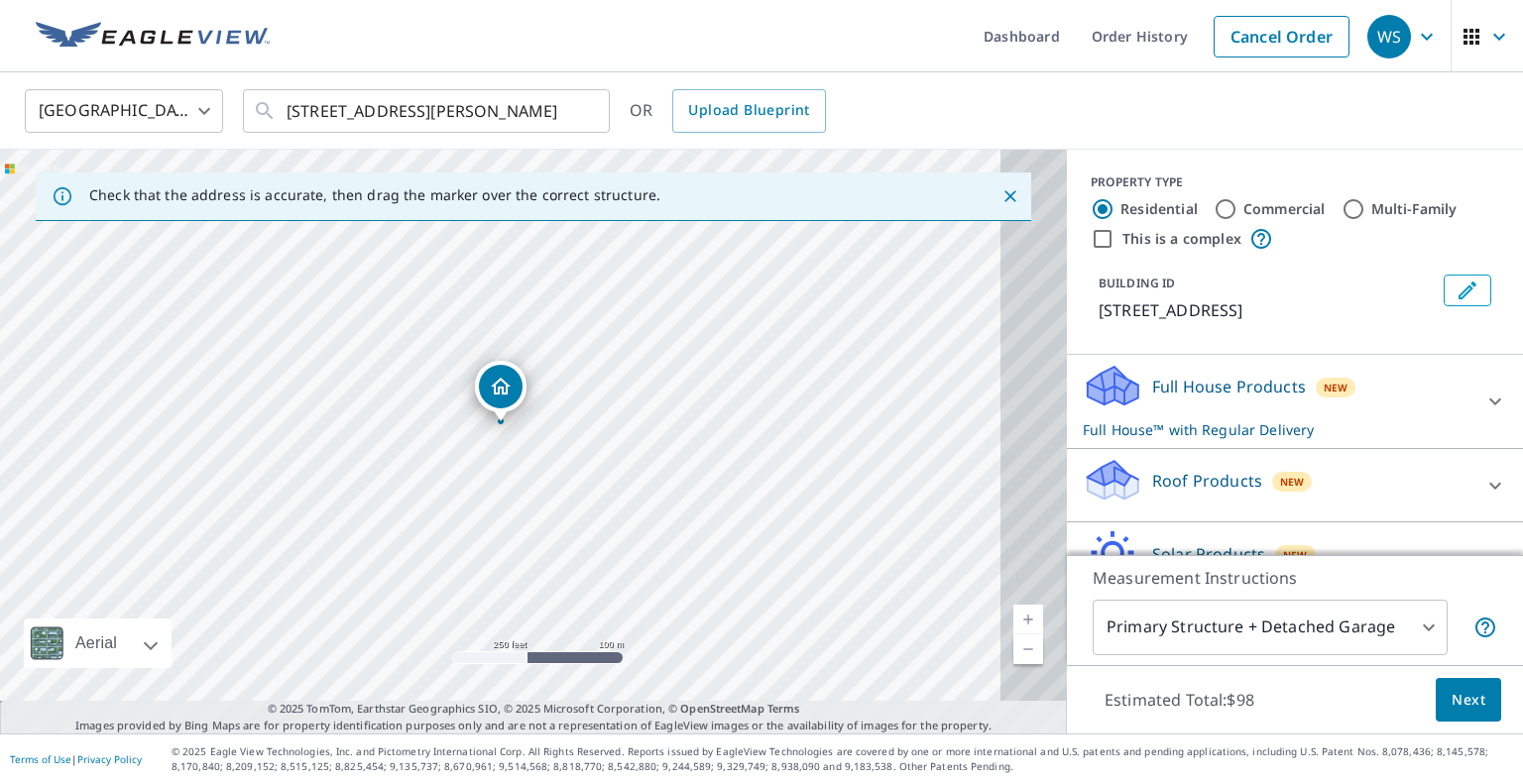 click at bounding box center (501, 411) 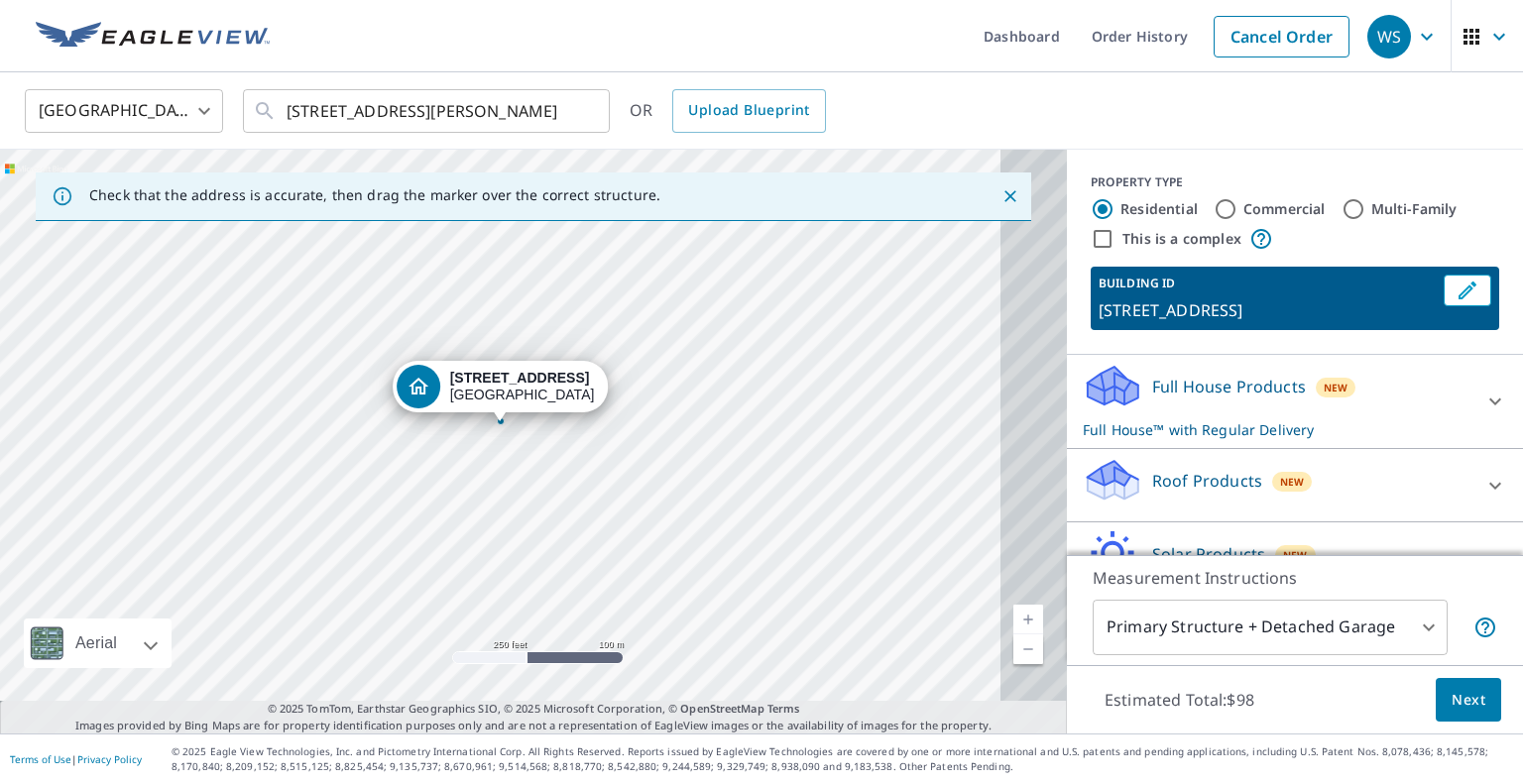 click at bounding box center (500, 411) 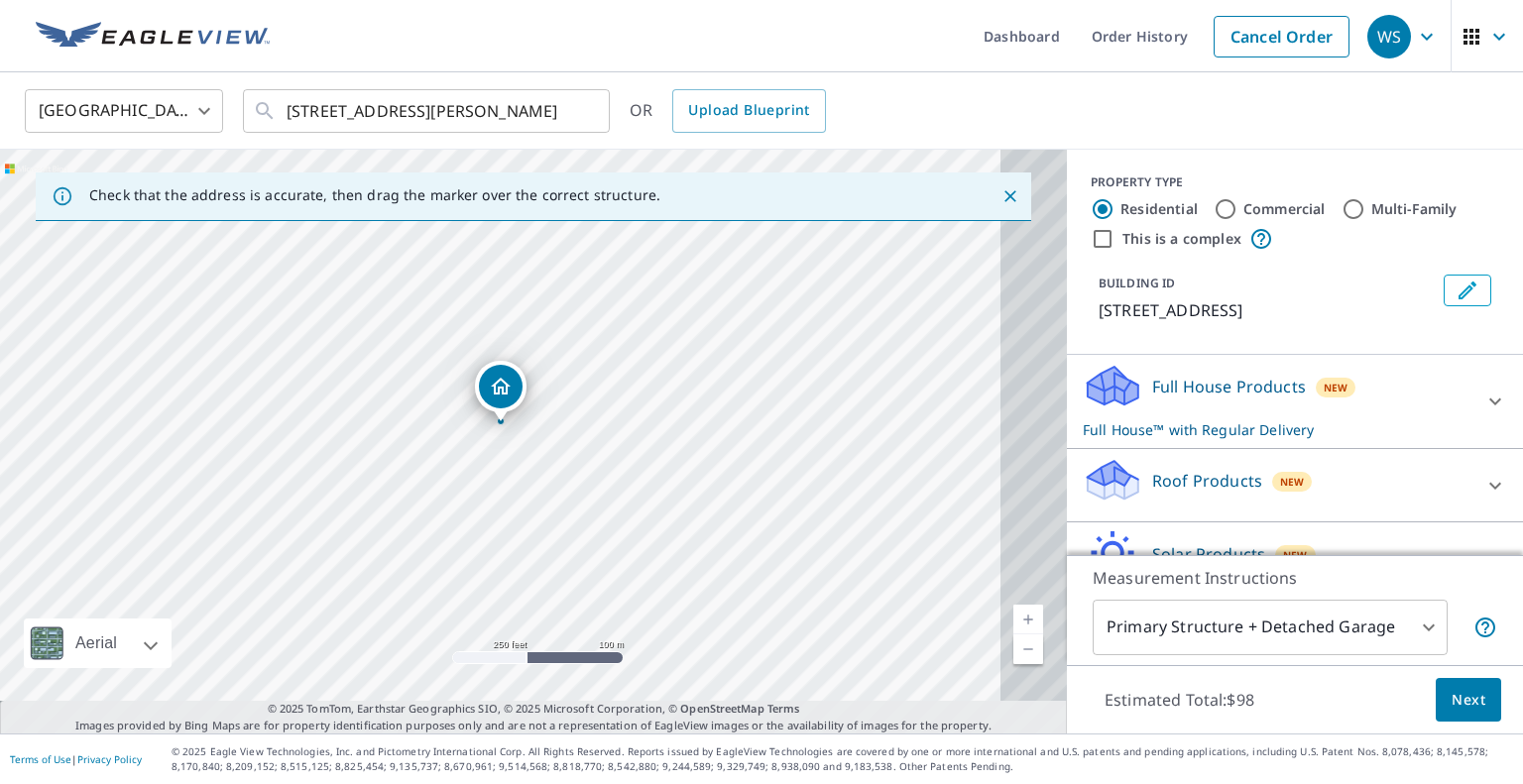 click 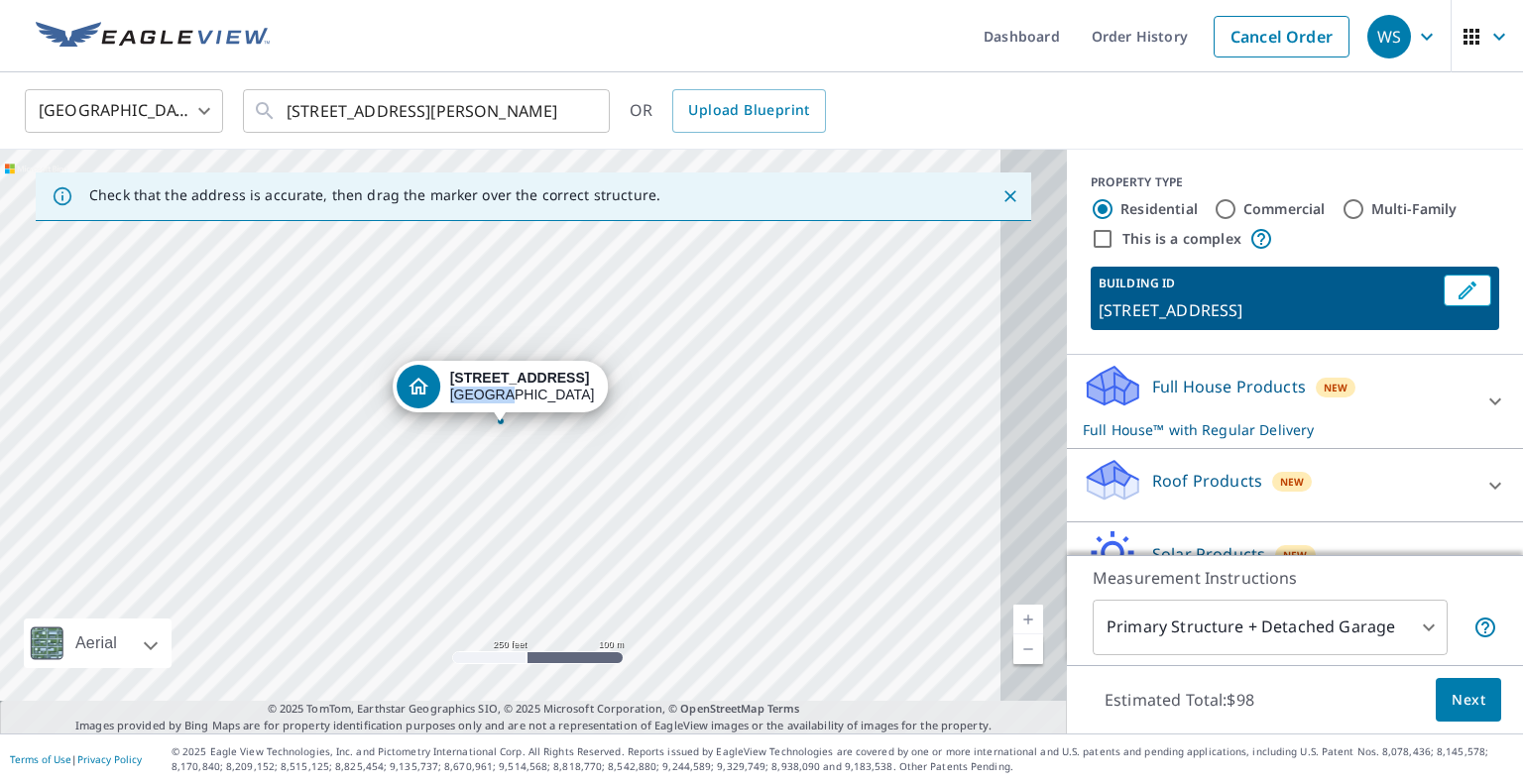 click on "5460 Candlewood Dr Houston, TX 77056" at bounding box center (523, 387) 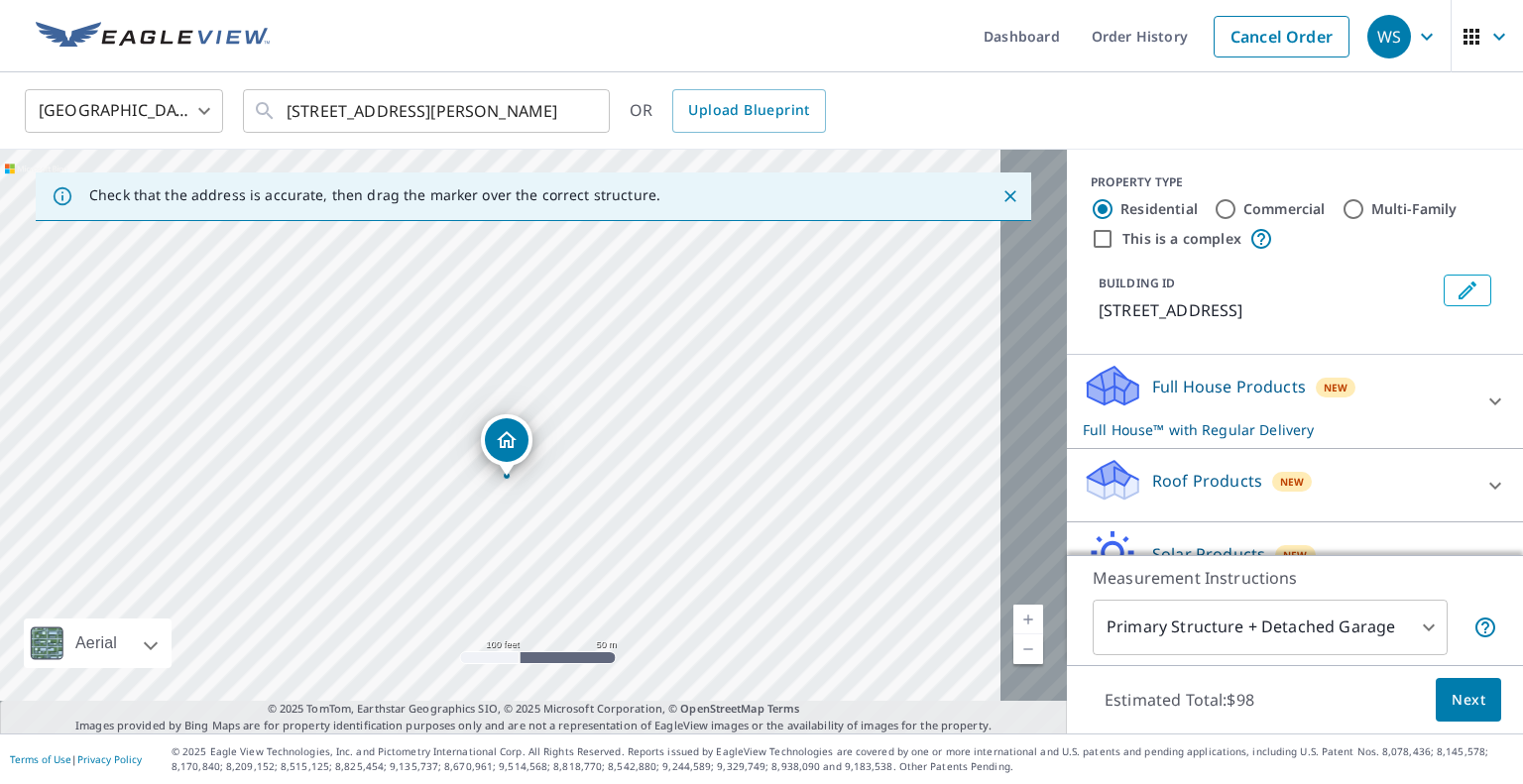 click on "5460 Candlewood Dr Houston, TX 77056" at bounding box center (533, 441) 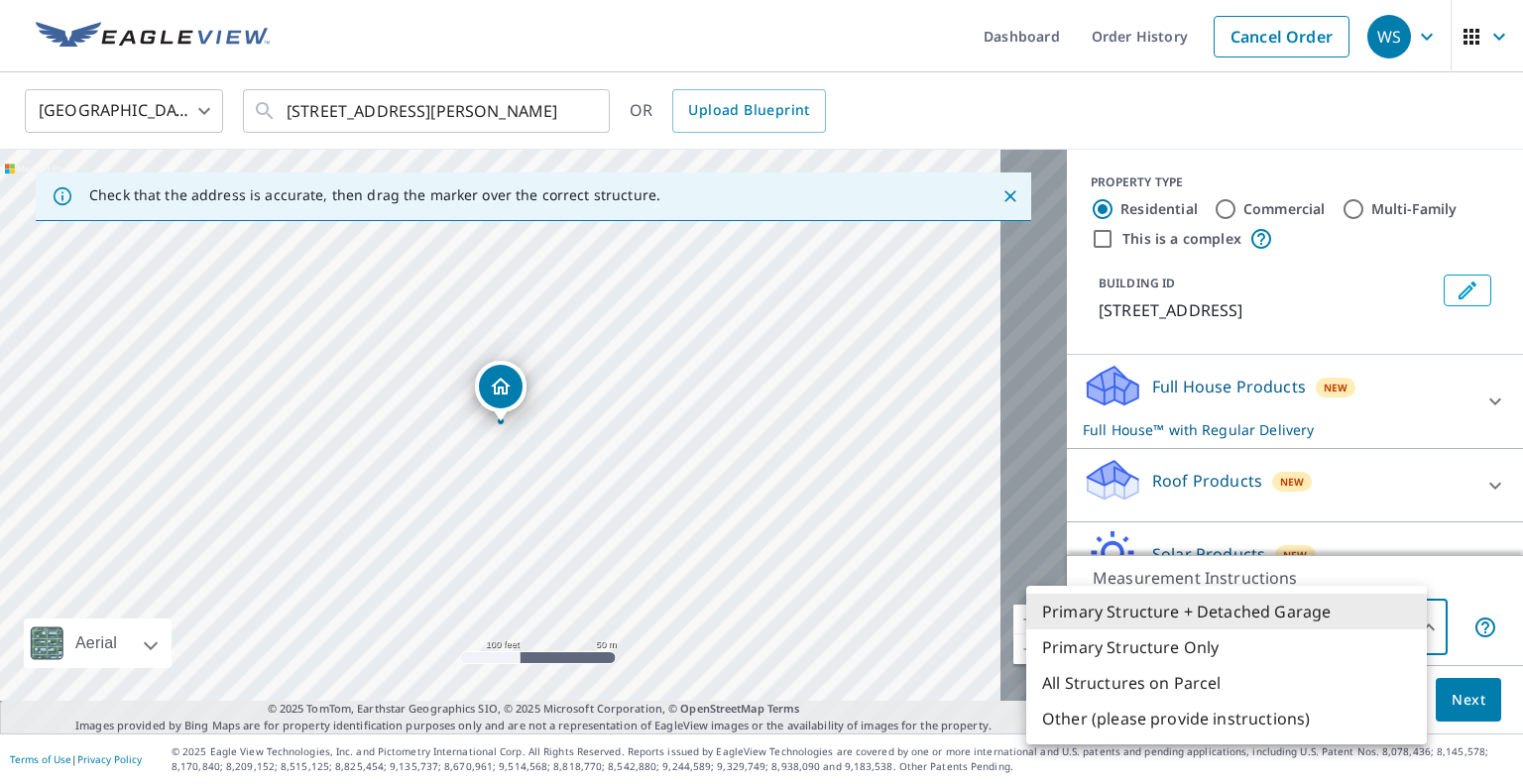 click on "WS WS
Dashboard Order History Cancel Order WS United States US ​ 5460 Candlewood Dr Houston, TX 77056 ​ OR Upload Blueprint Check that the address is accurate, then drag the marker over the correct structure. 5460 Candlewood Dr Houston, TX 77056 Aerial Road A standard road map Aerial A detailed look from above Labels Labels 100 feet 50 m © 2025 TomTom, © Vexcel Imaging, © 2025 Microsoft Corporation,  © OpenStreetMap Terms © 2025 TomTom, Earthstar Geographics SIO, © 2025 Microsoft Corporation, ©   OpenStreetMap   Terms Images provided by Bing Maps are for property identification purposes only and are not a representation of EagleView images or the availability of images for the property. PROPERTY TYPE Residential Commercial Multi-Family This is a complex BUILDING ID 5460 Candlewood Dr, Houston, TX, 77056 Full House Products New Full House™ with Regular Delivery Full House™ $98 Delivery Regular $0 8 ​ Roof Products New Premium $27.5 - $81.25 QuickSquares™ $18 Gutter $13.75 $18 New $79 1" at bounding box center [762, 392] 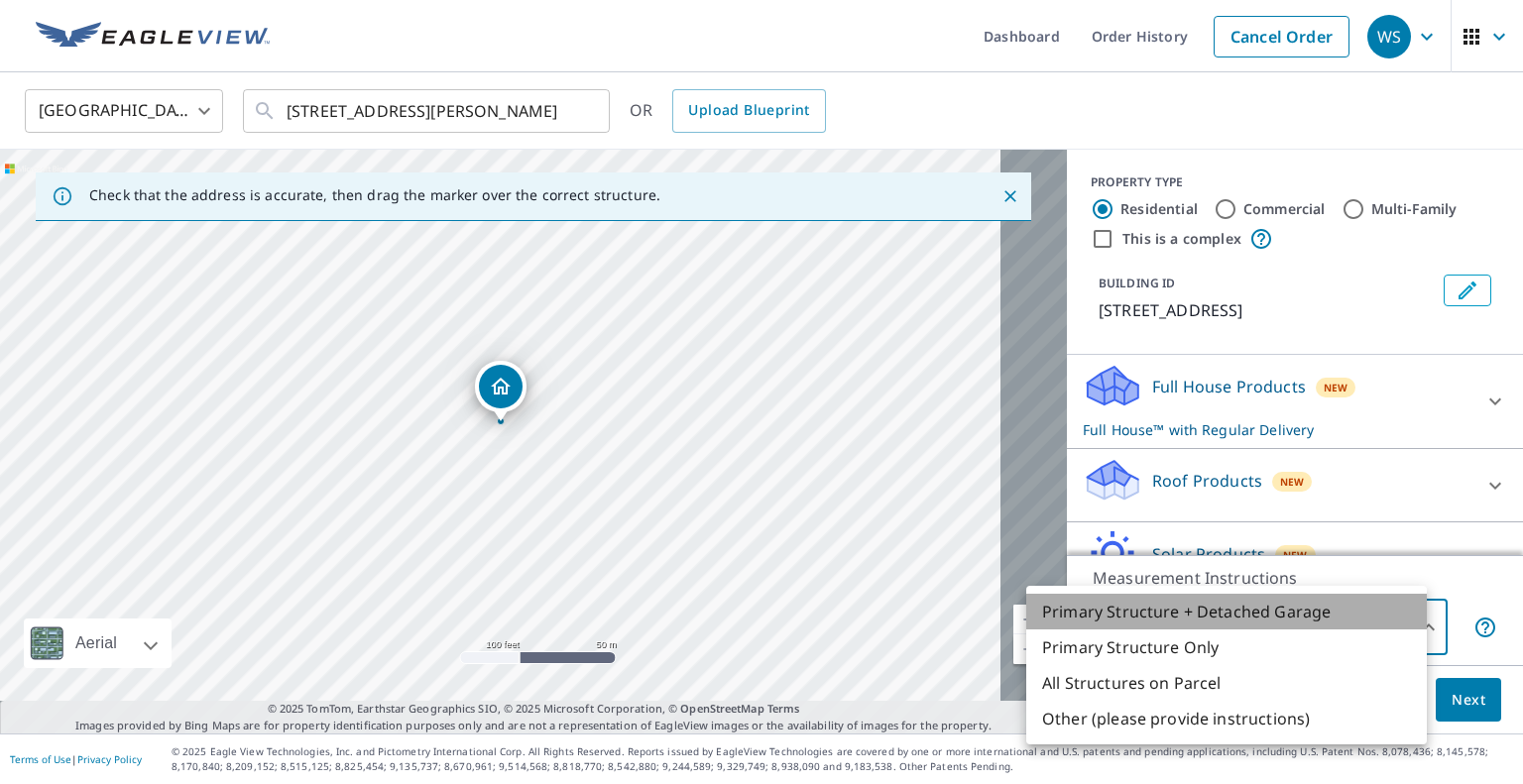 click on "Primary Structure + Detached Garage" at bounding box center [1227, 612] 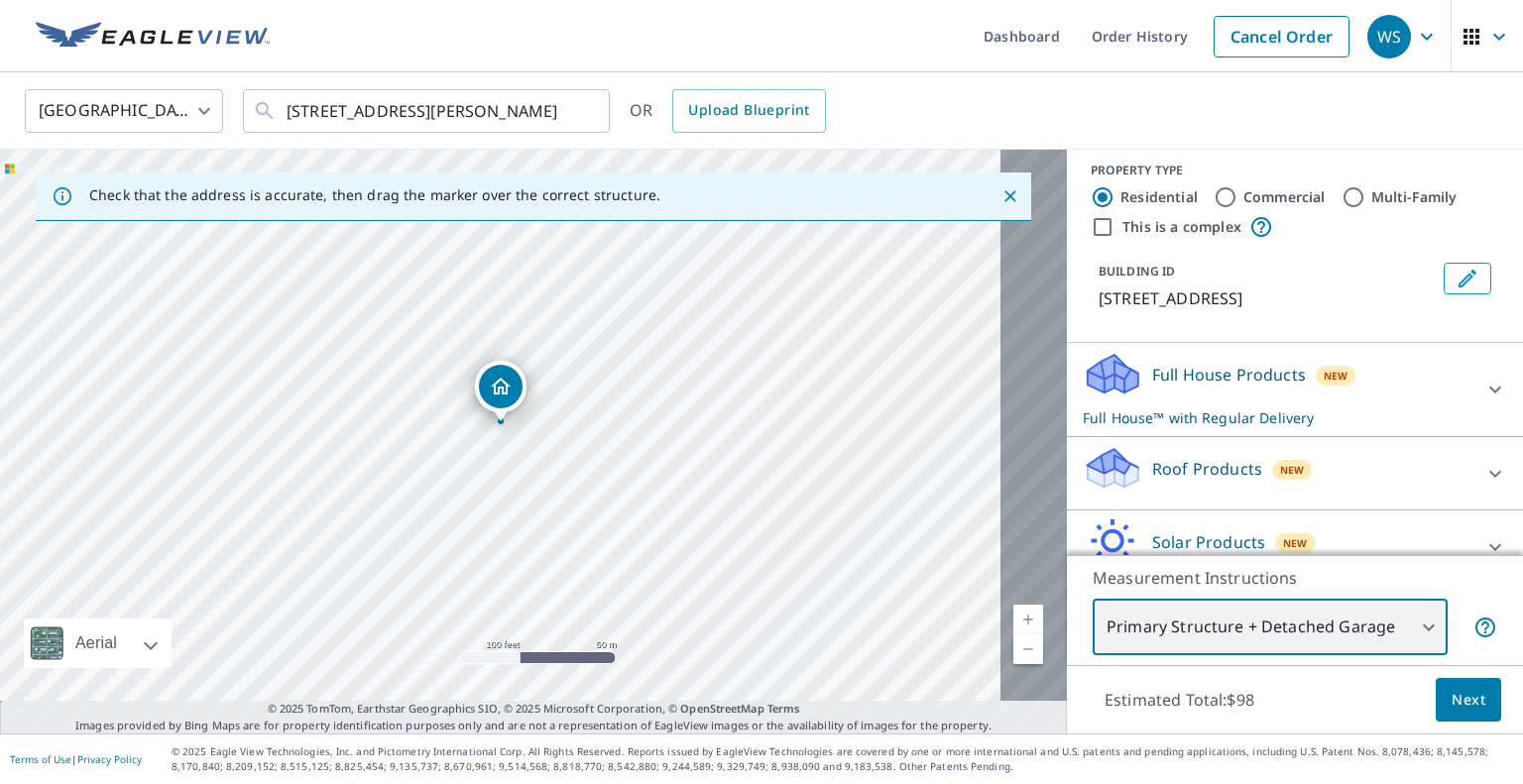 scroll, scrollTop: 52, scrollLeft: 0, axis: vertical 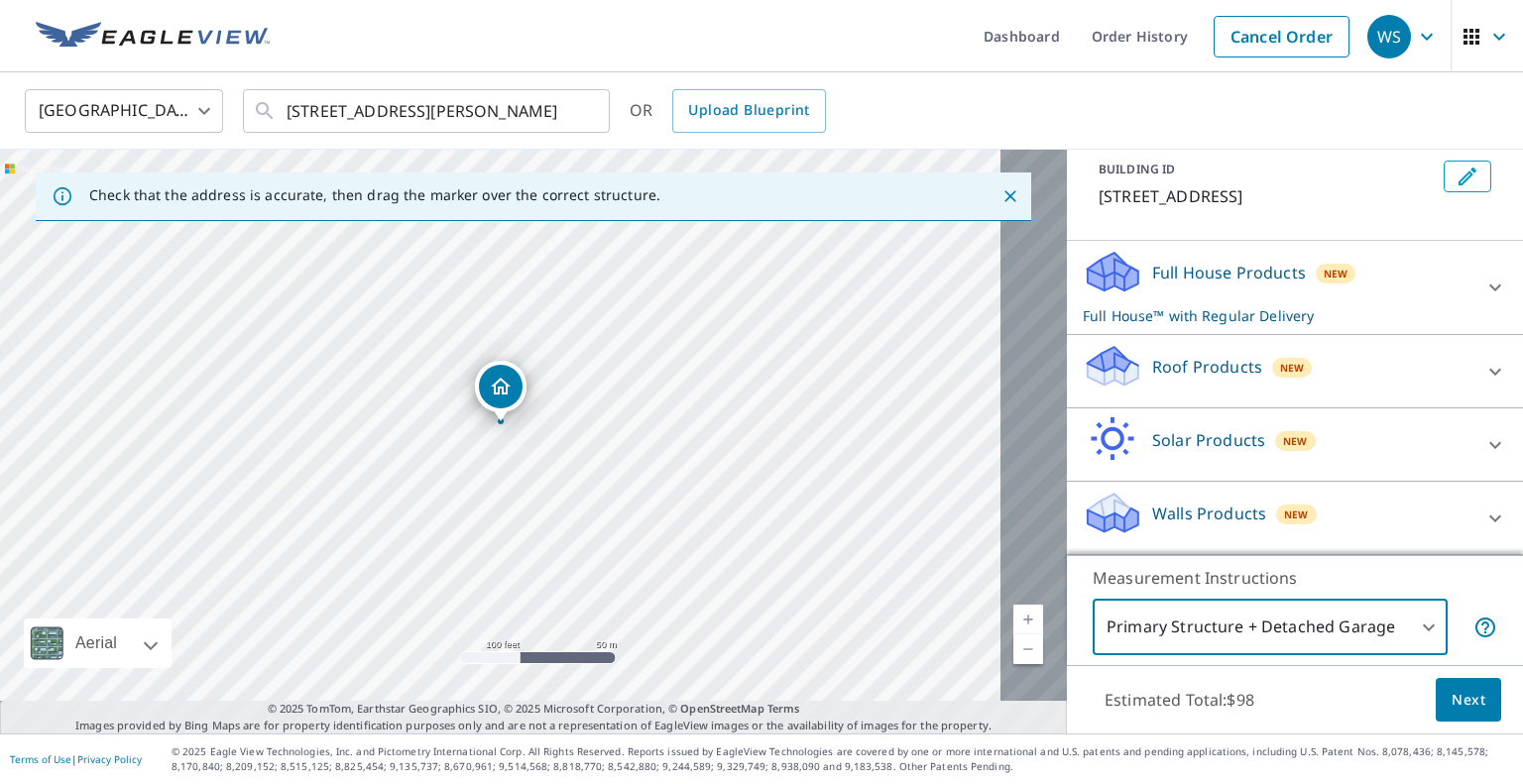 click on "Roof Products" at bounding box center [1207, 367] 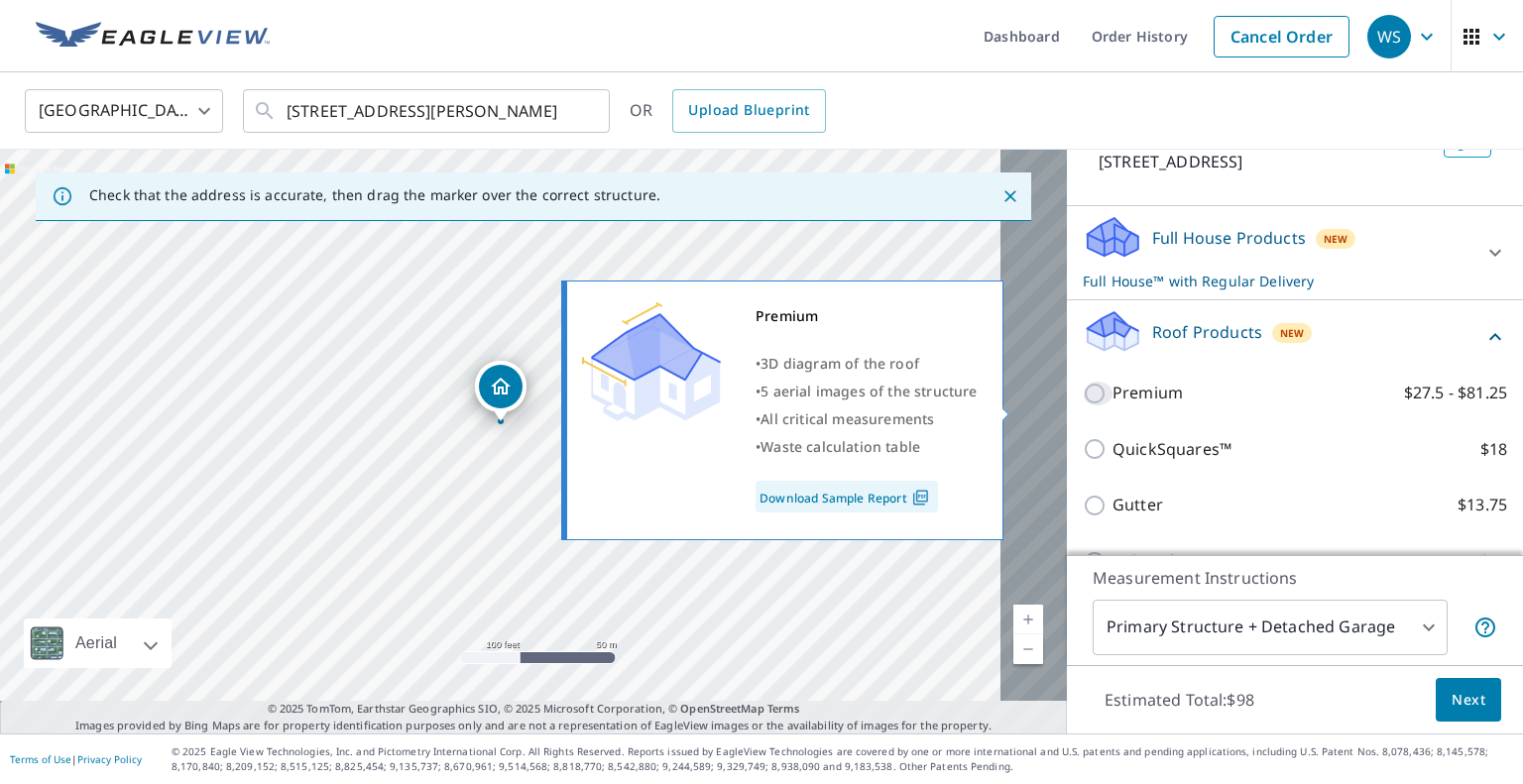 click on "Premium $27.5 - $81.25" at bounding box center (1098, 393) 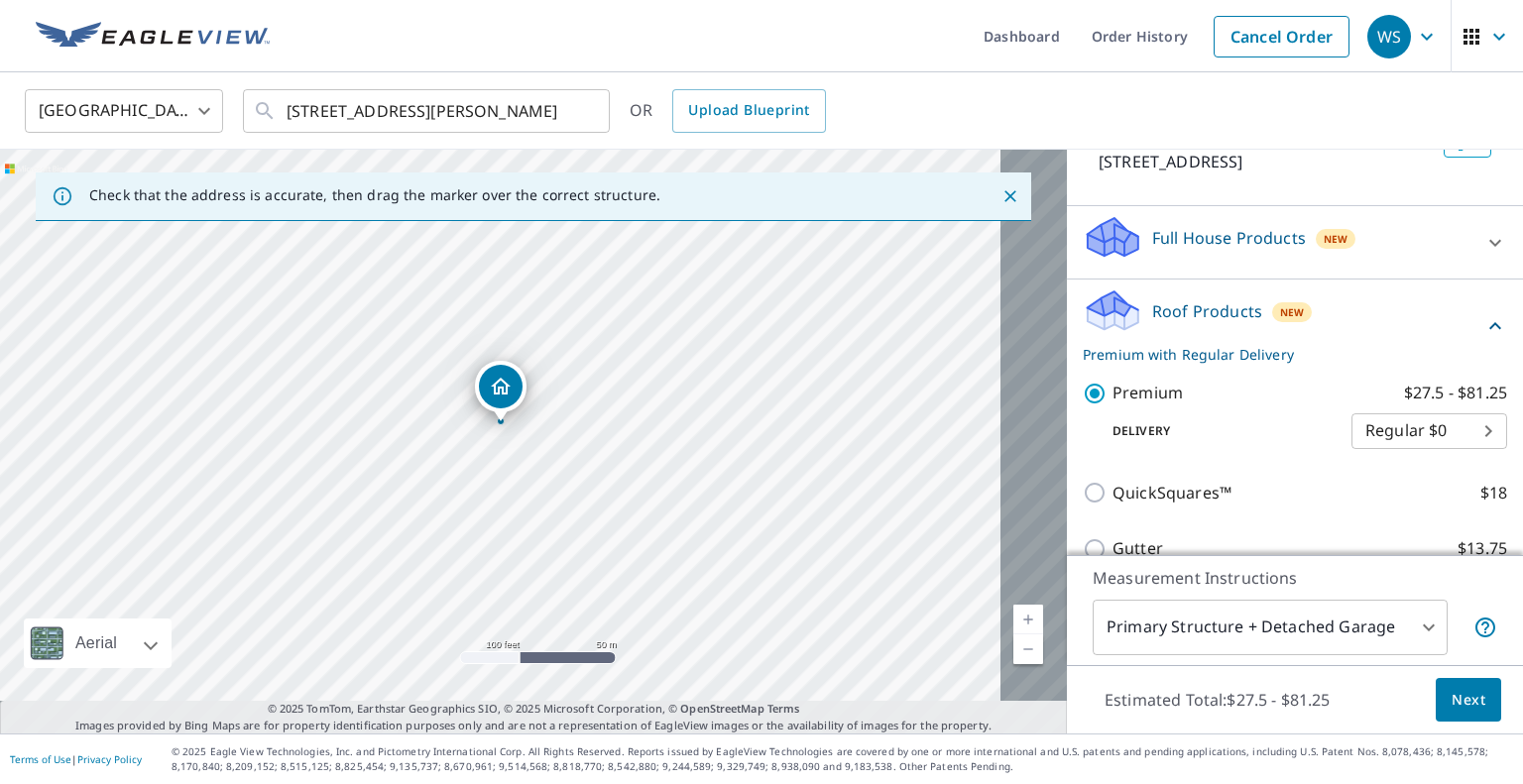 click on "Next" at bounding box center (1468, 700) 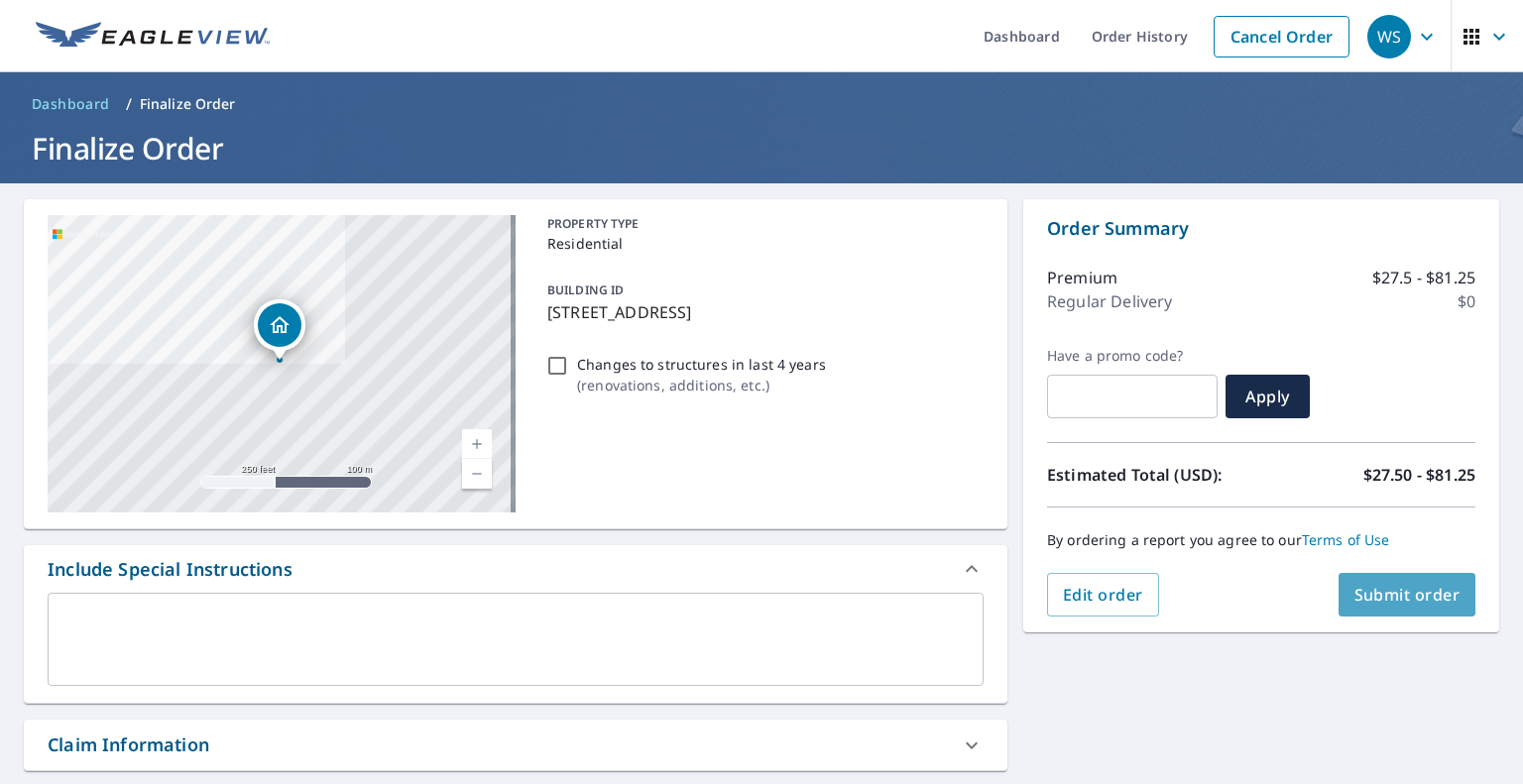 click on "Submit order" at bounding box center (1407, 595) 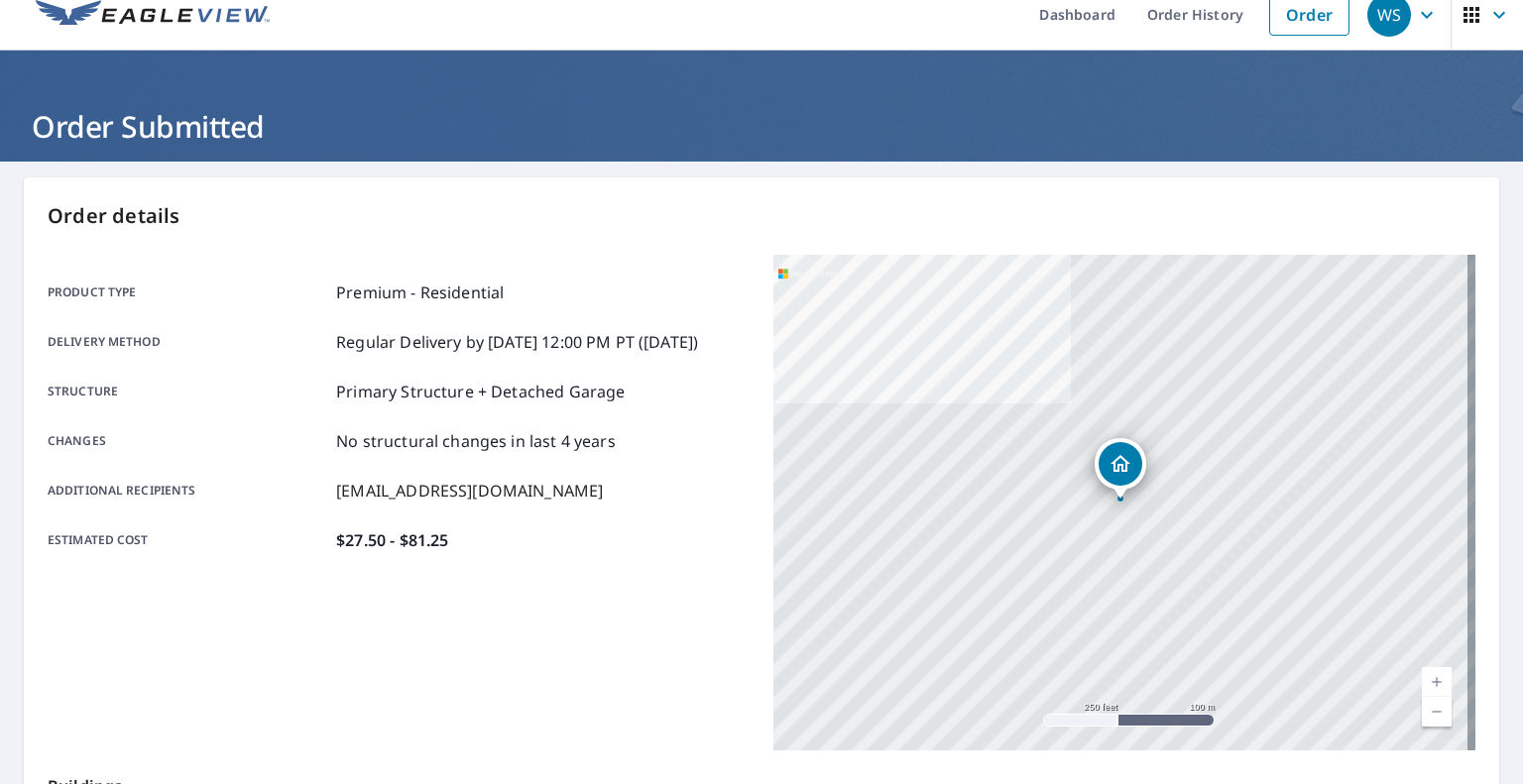 scroll, scrollTop: 0, scrollLeft: 0, axis: both 